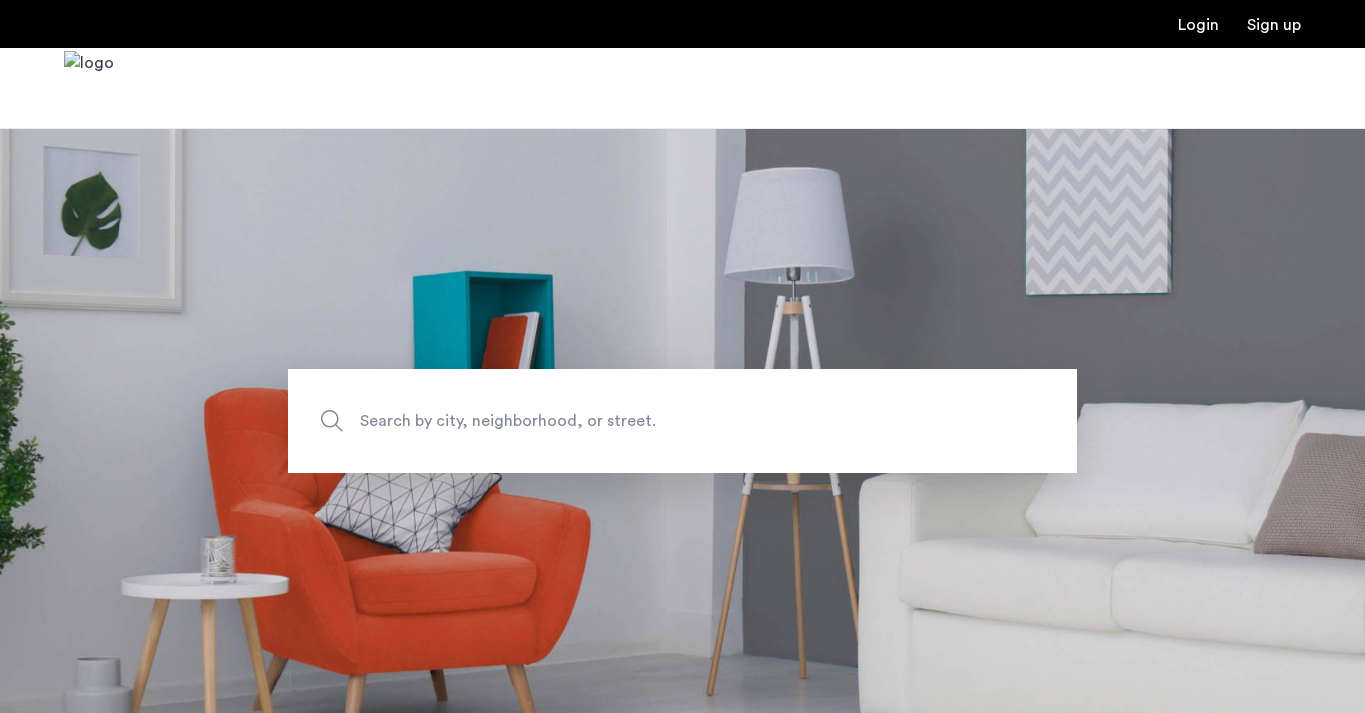 scroll, scrollTop: 0, scrollLeft: 0, axis: both 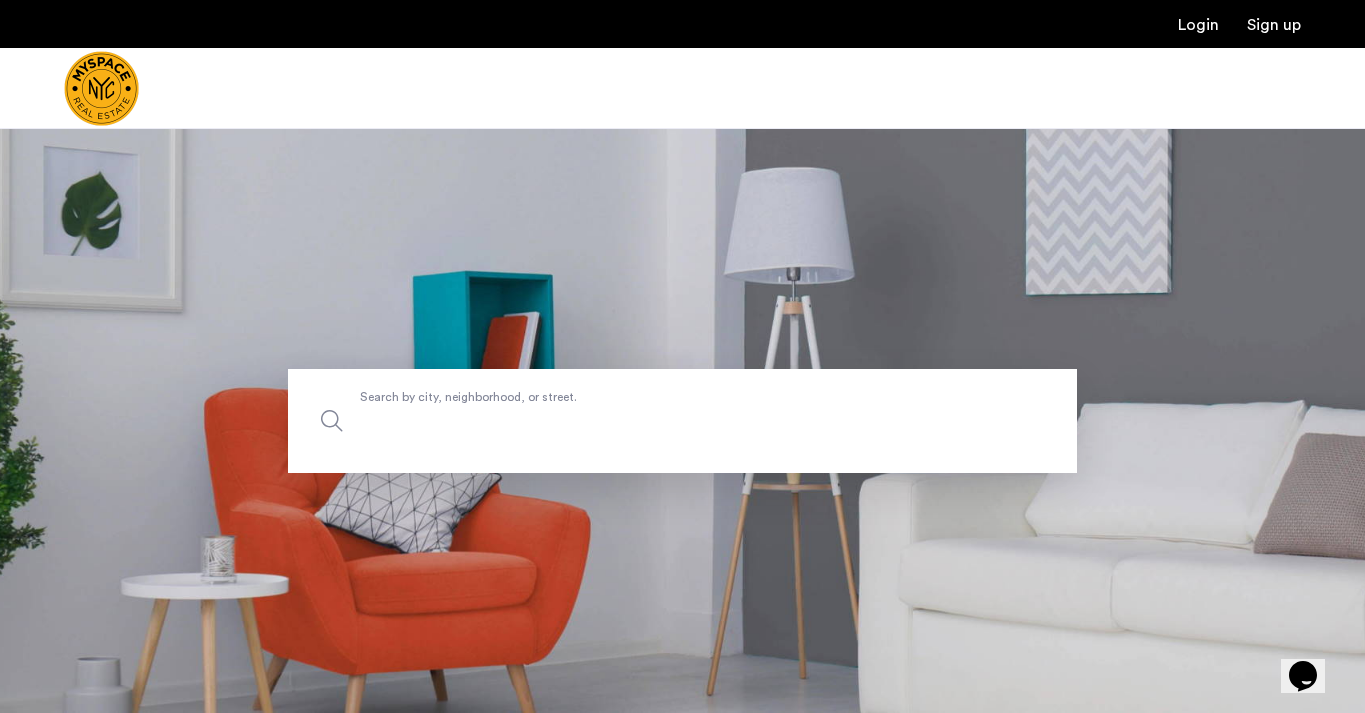 click on "Search by city, neighborhood, or street." 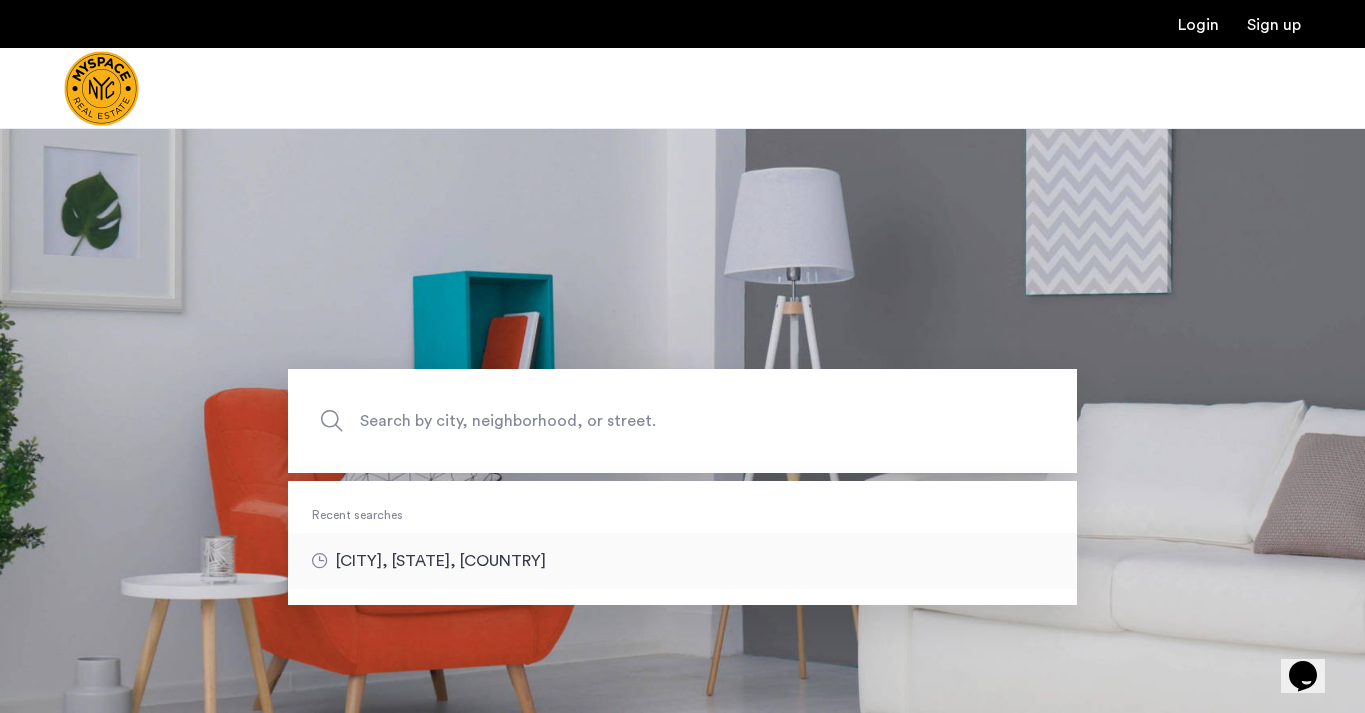 type on "**********" 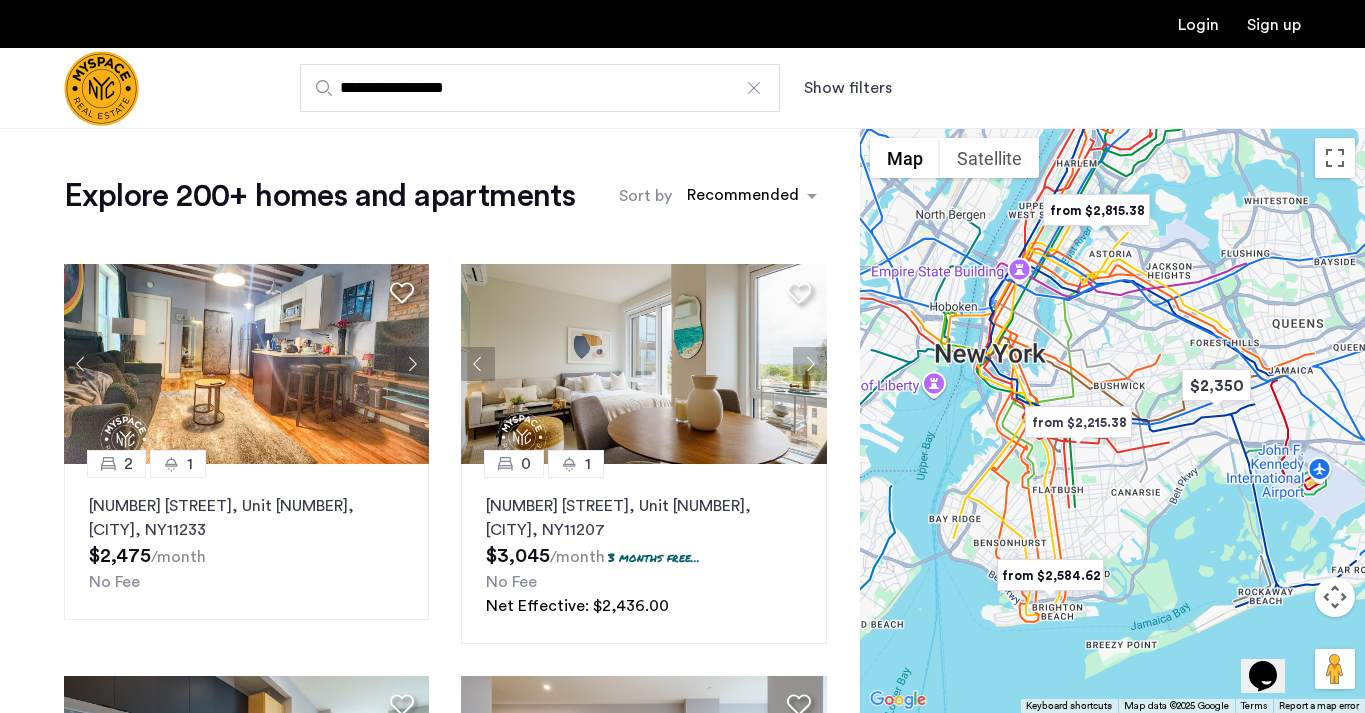 click on "Explore 200+ homes and apartments Sort by Recommended 2 1 [NUMBER] [STREET], Unit [NUMBER], [CITY] , [STATE] [POSTAL_CODE] $[PRICE] /month No Fee 0 1 2840 [STREET], Unit [NUMBER], [CITY] , [STATE] [POSTAL_CODE] $[PRICE] /month 3 months free... No Fee Net Effective: $[PRICE] 2 2 26-25 [STREET], Unit [NUMBER], [CITY] , [STATE] [POSTAL_CODE] $[PRICE] /month 1 months free... No Fee Net Effective: $[PRICE] 3 2 26-25 [STREET], Unit [NUMBER], [CITY] , [STATE] [POSTAL_CODE] $[PRICE] /month 1 months free... No Fee Net Effective: $[PRICE] 1 1 26-25 [STREET], Unit [NUMBER], [CITY] , [STATE] [POSTAL_CODE] $[PRICE] /month 1 months free... No Fee Net Effective: $[PRICE] 0 1 26-25 [STREET], Unit [NUMBER], [CITY] , [STATE] [POSTAL_CODE] $[PRICE] /month 1 months free... No Fee Net Effective: $[PRICE] This is new, waiting on photos 1 1 210 [STREET], Unit [NUMBER], [CITY] , [STATE] [POSTAL_CODE] $[PRICE] /month 2 months free... No Fee Net Effective: $[PRICE] This is new, waiting on photos 1 1 210 [STREET], Unit [NUMBER], [CITY] , [STATE] [POSTAL_CODE] $[PRICE] /month 2 months free... No Fee" 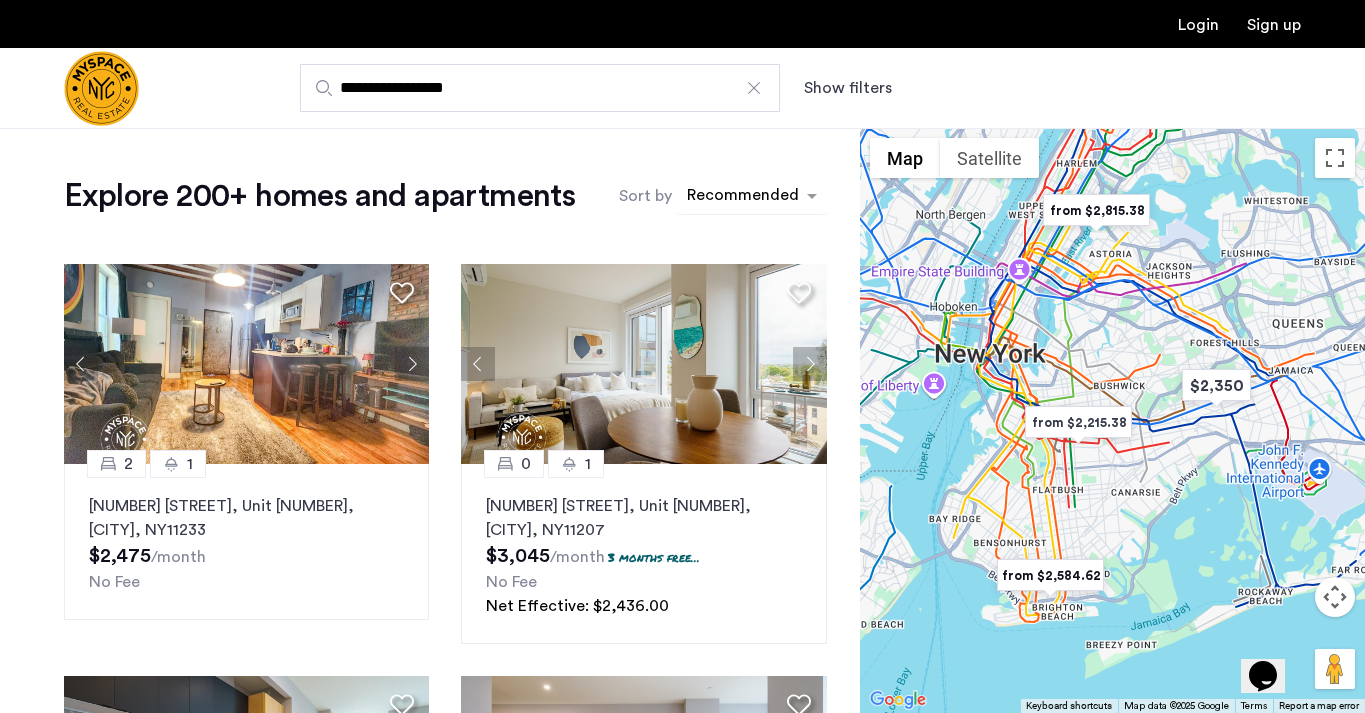 click 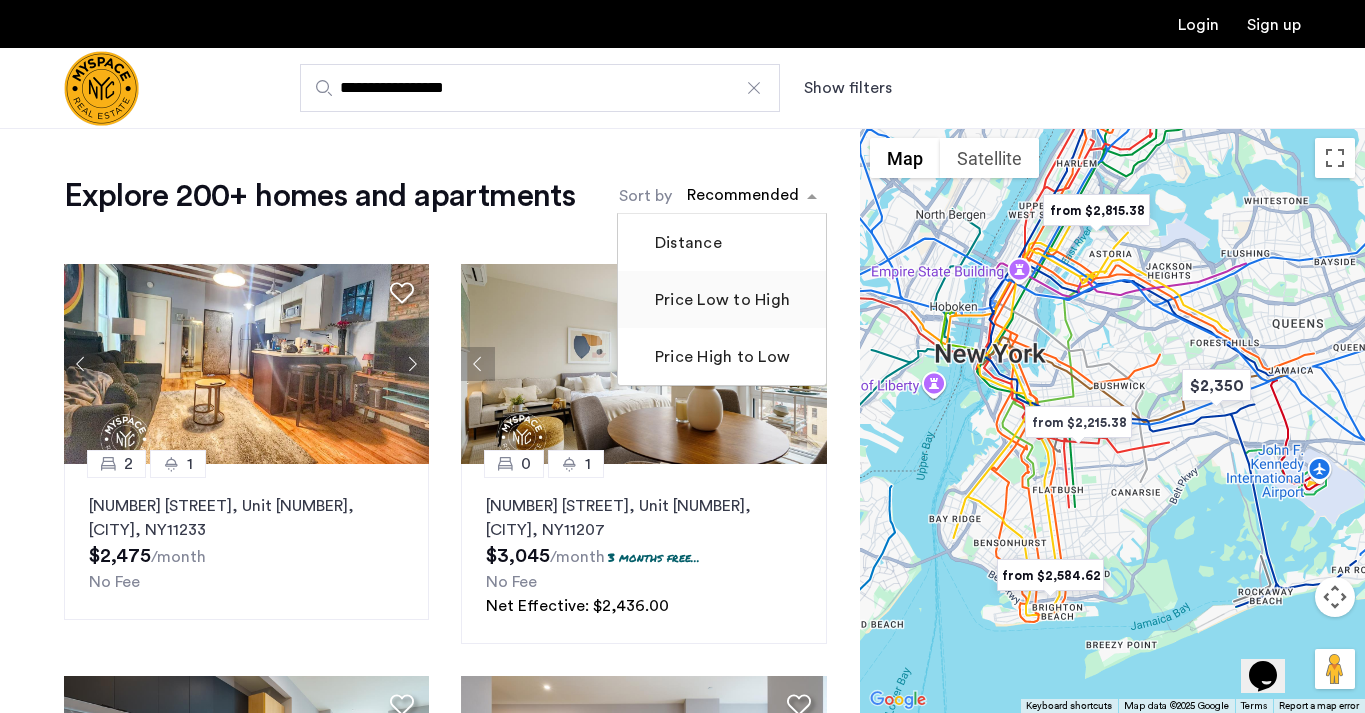 click on "Price Low to High" at bounding box center (720, 300) 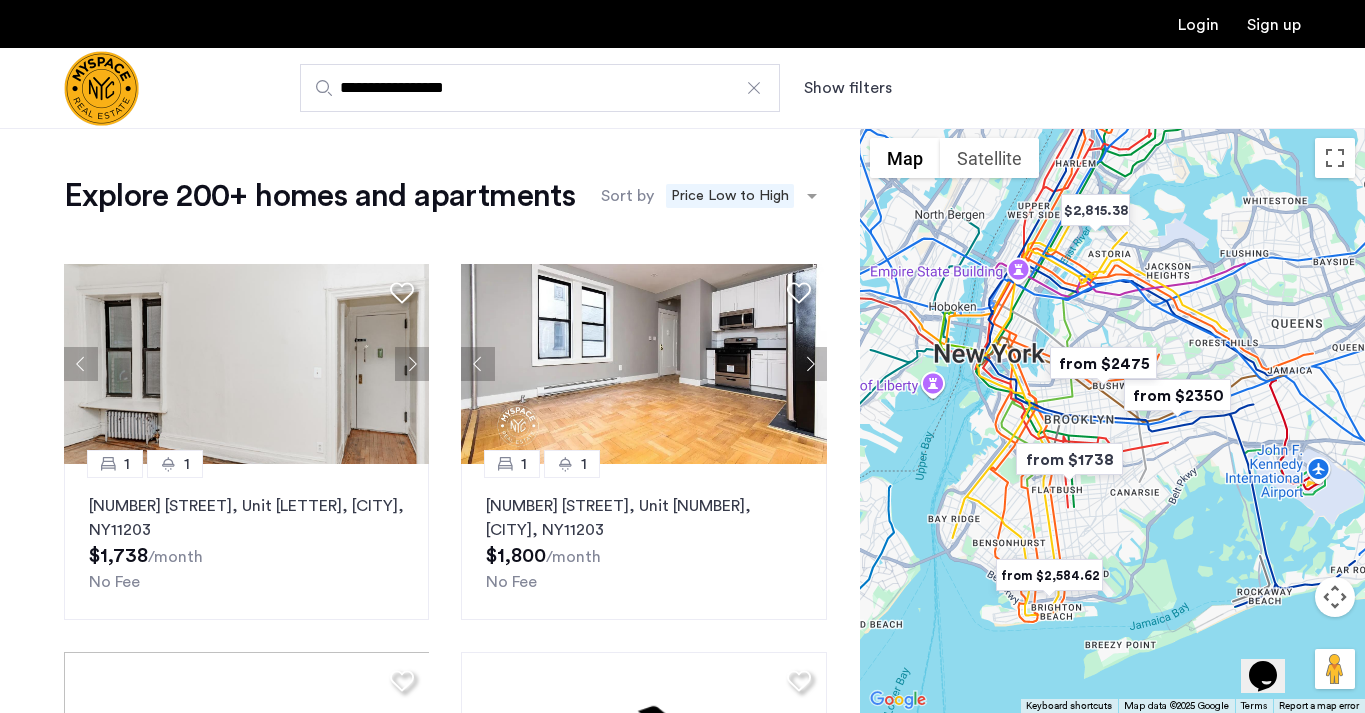 click at bounding box center [1335, 597] 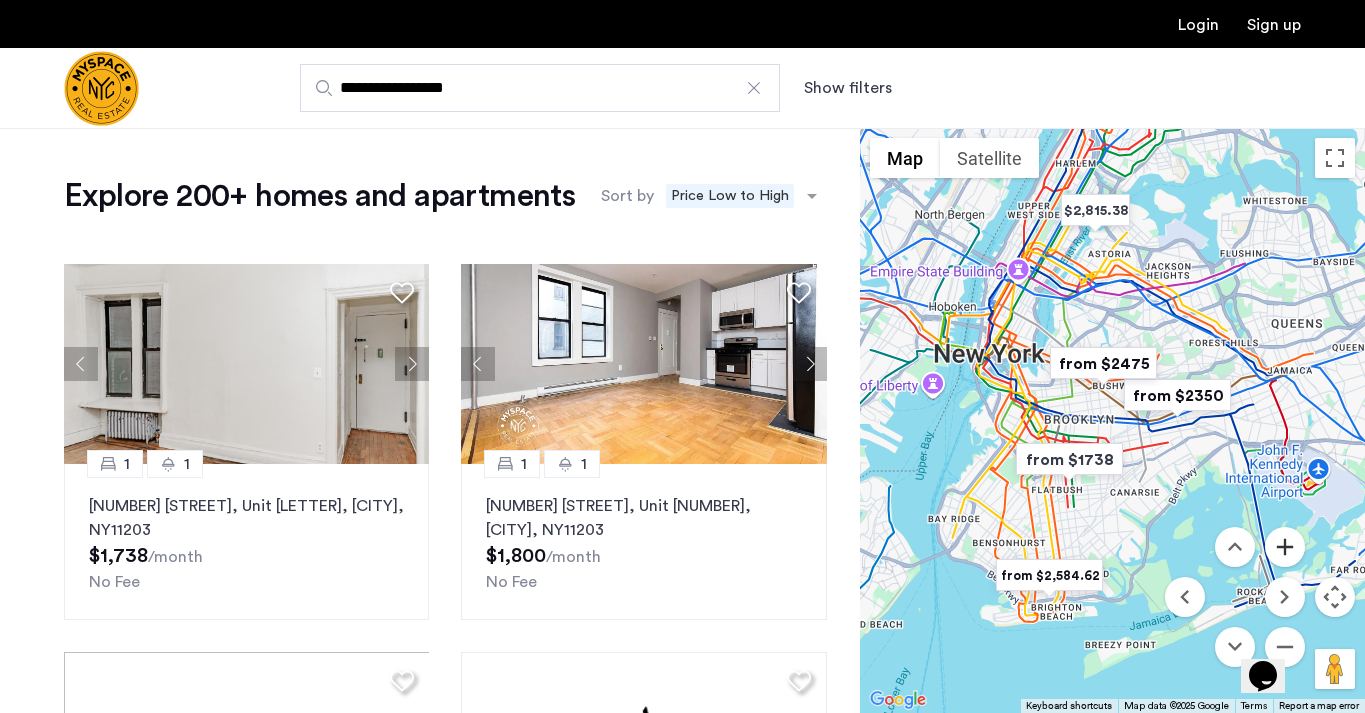 click at bounding box center (1285, 547) 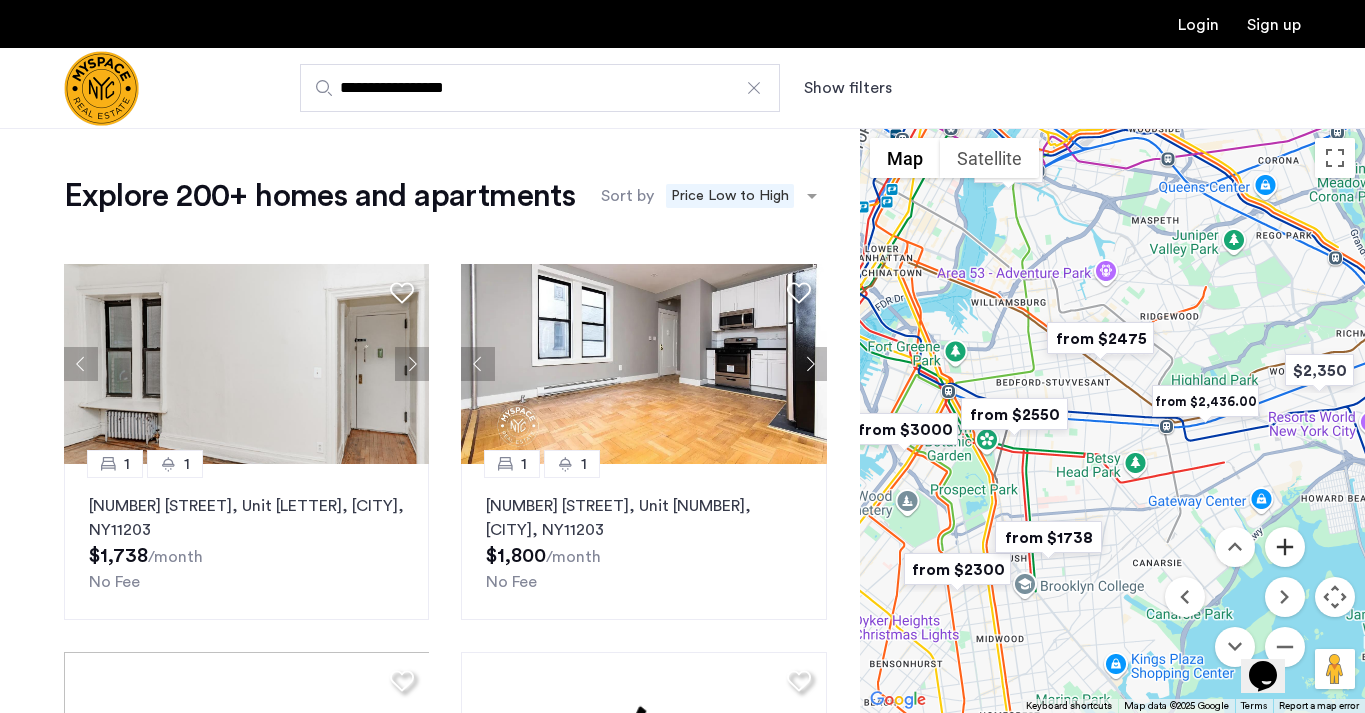 click at bounding box center (1285, 547) 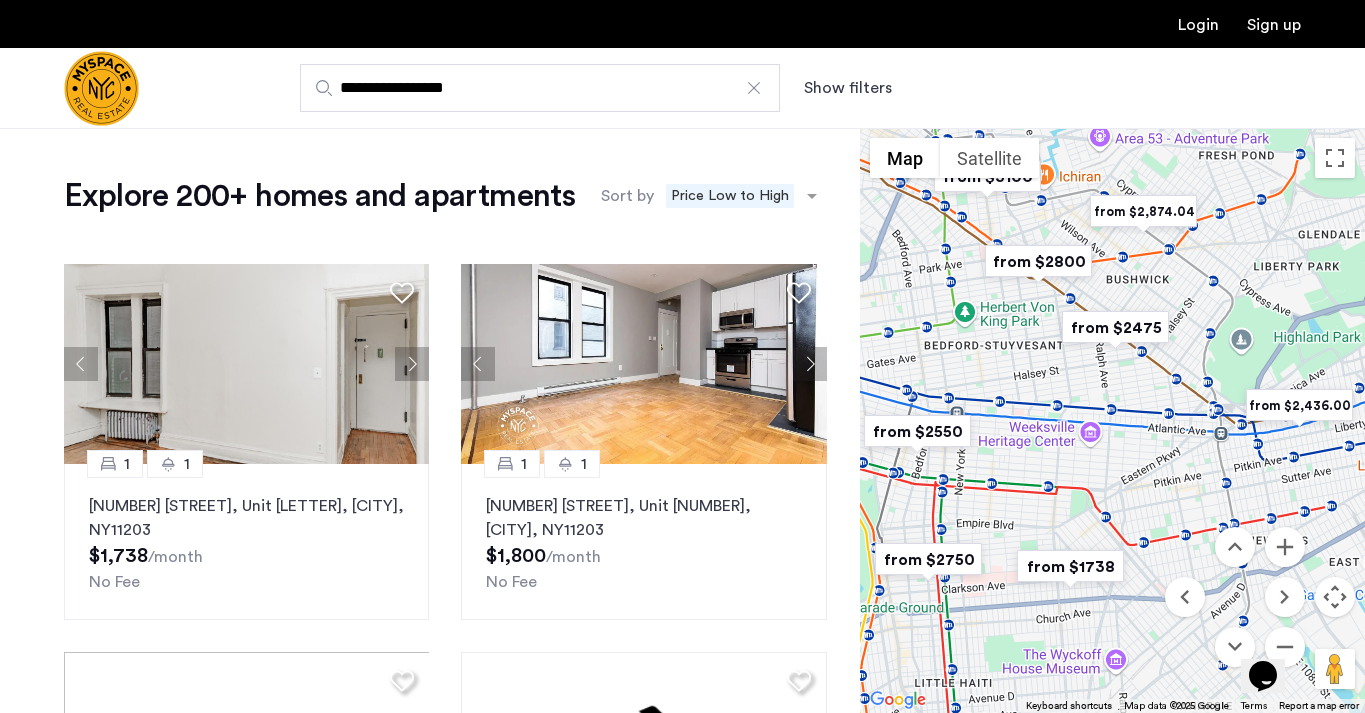 click on "Opens Chat This icon Opens the chat window." at bounding box center [1273, 641] 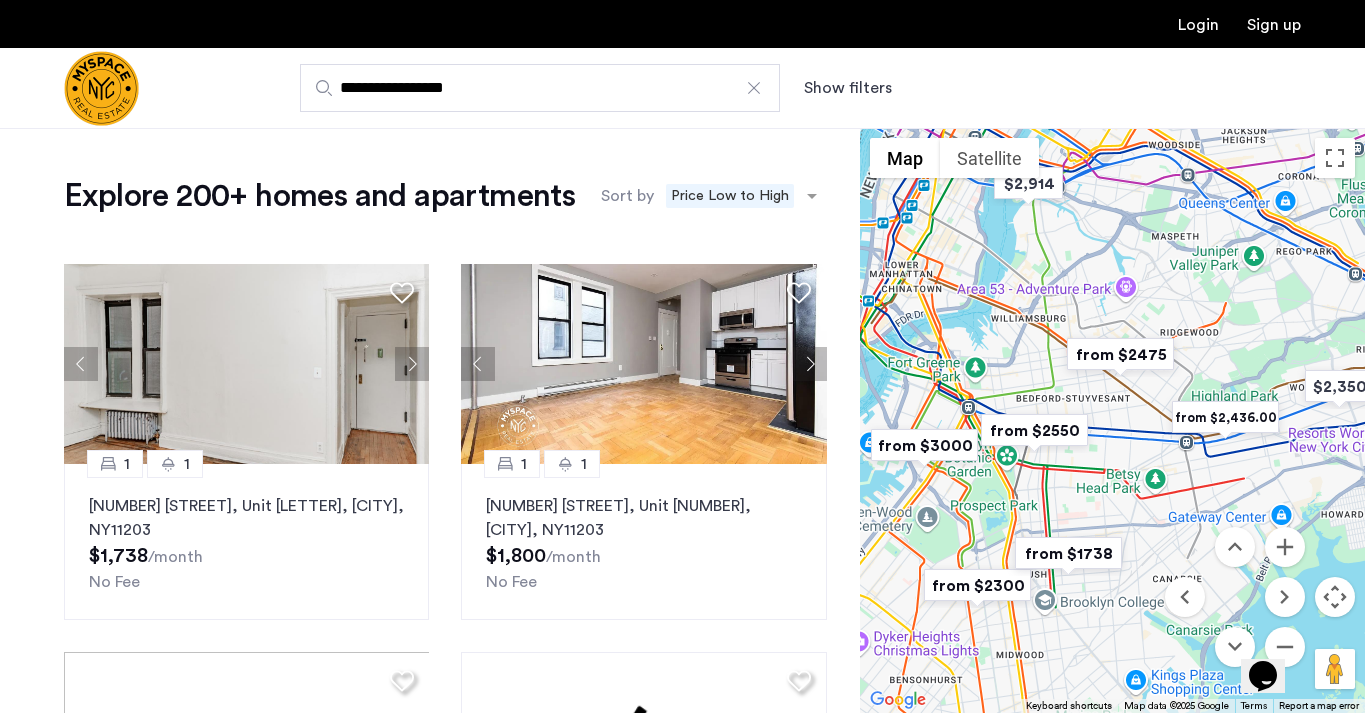 drag, startPoint x: 1182, startPoint y: 429, endPoint x: 1155, endPoint y: 414, distance: 30.88689 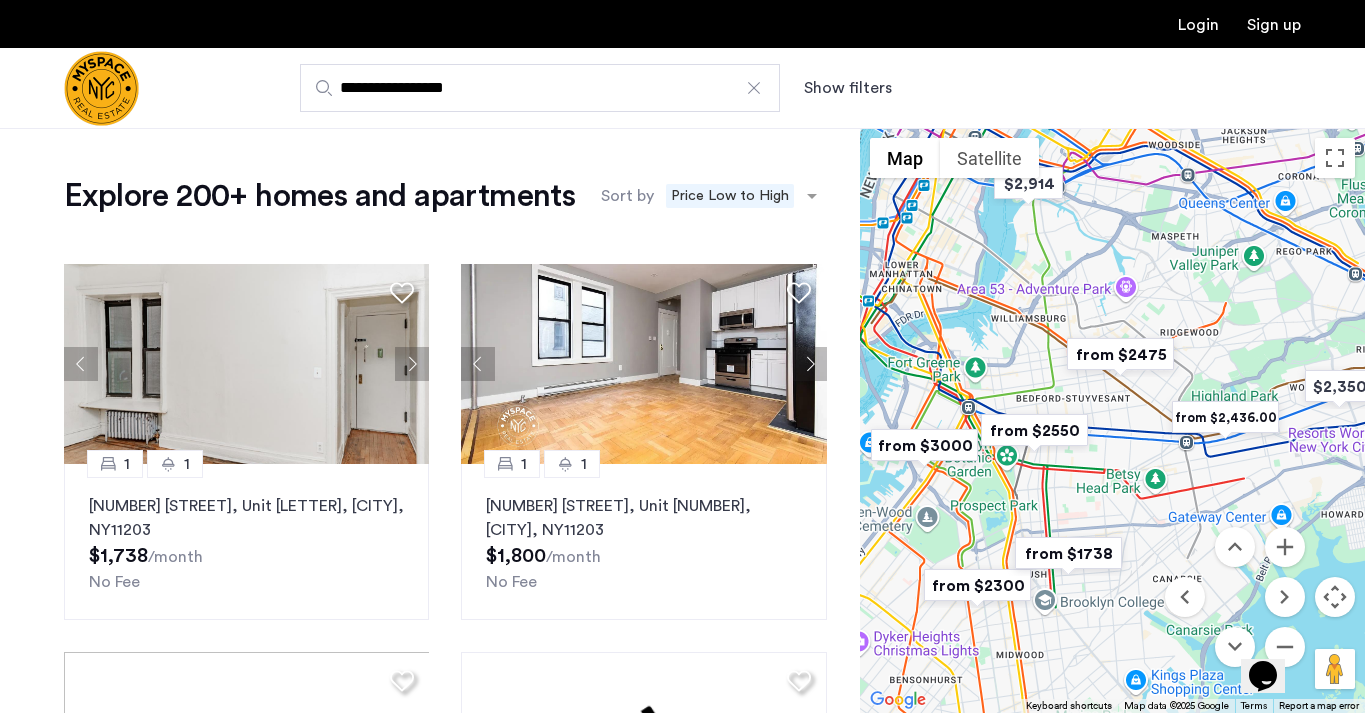 click at bounding box center (1112, 420) 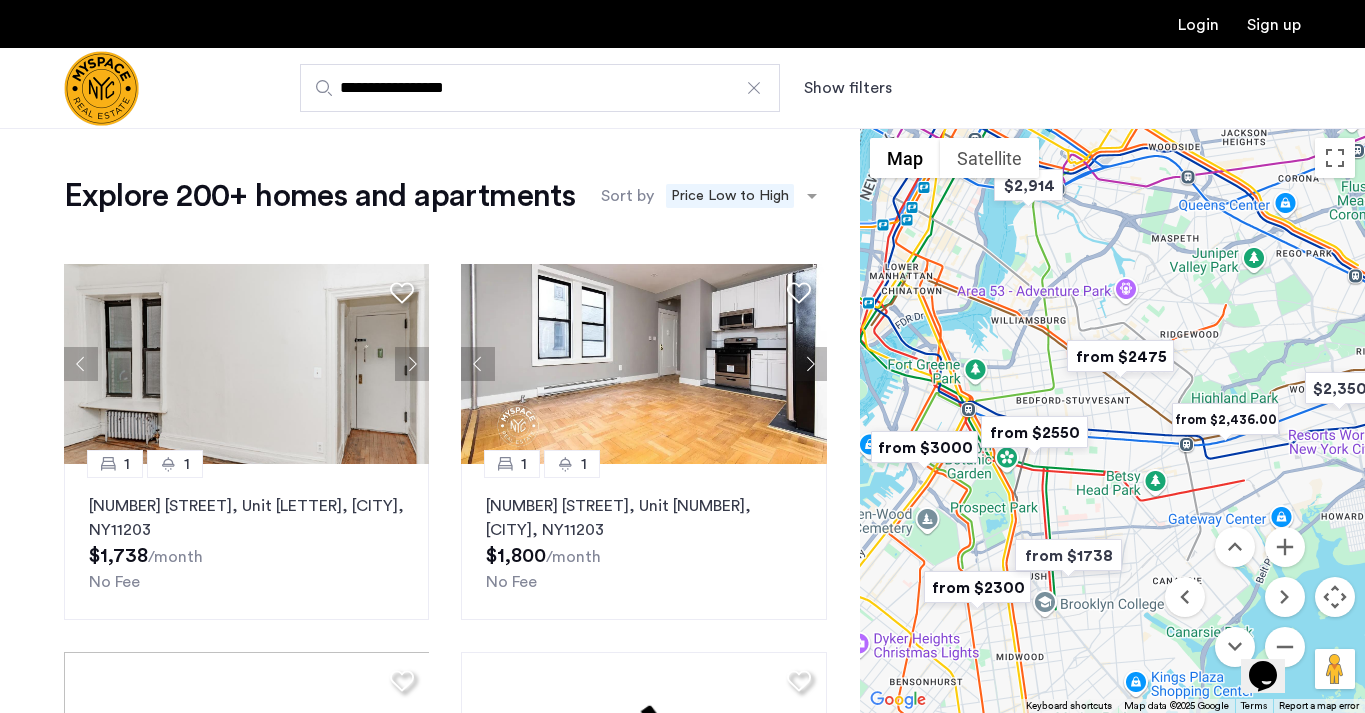 click on "Login Sign up" at bounding box center [682, 24] 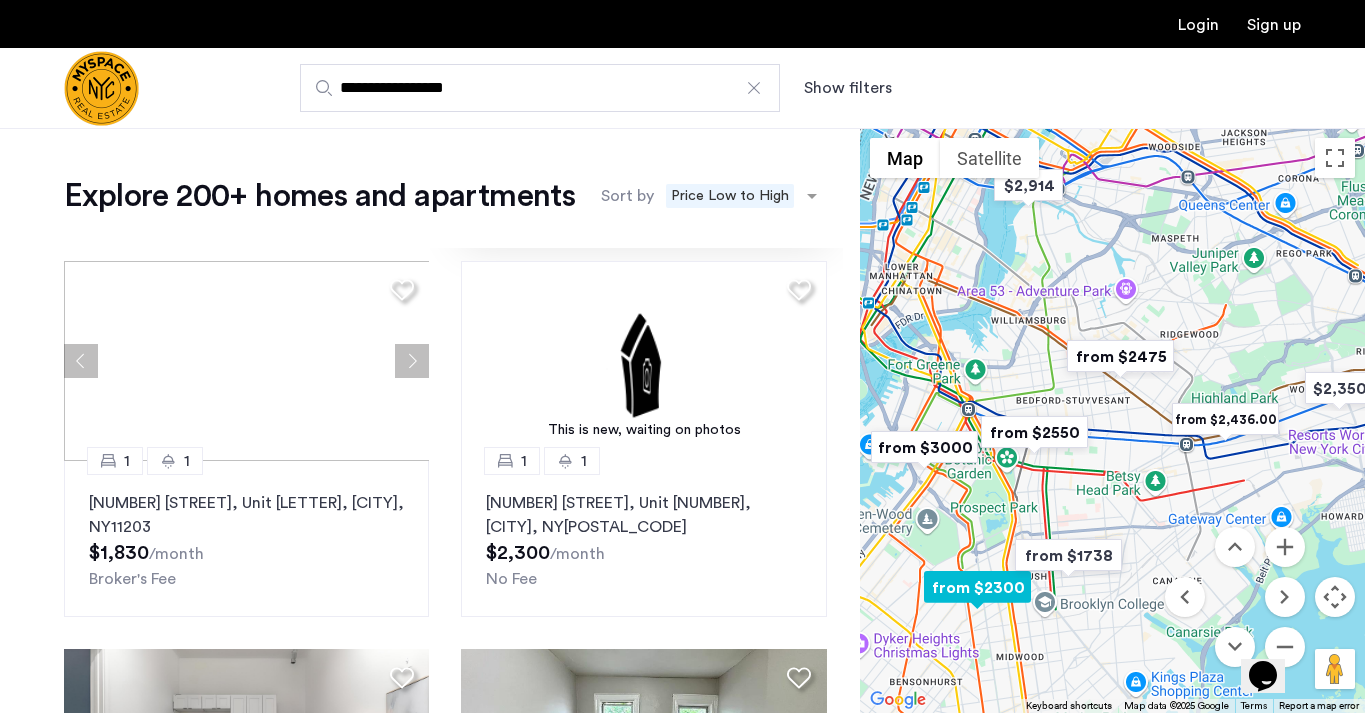 scroll, scrollTop: 1045, scrollLeft: 0, axis: vertical 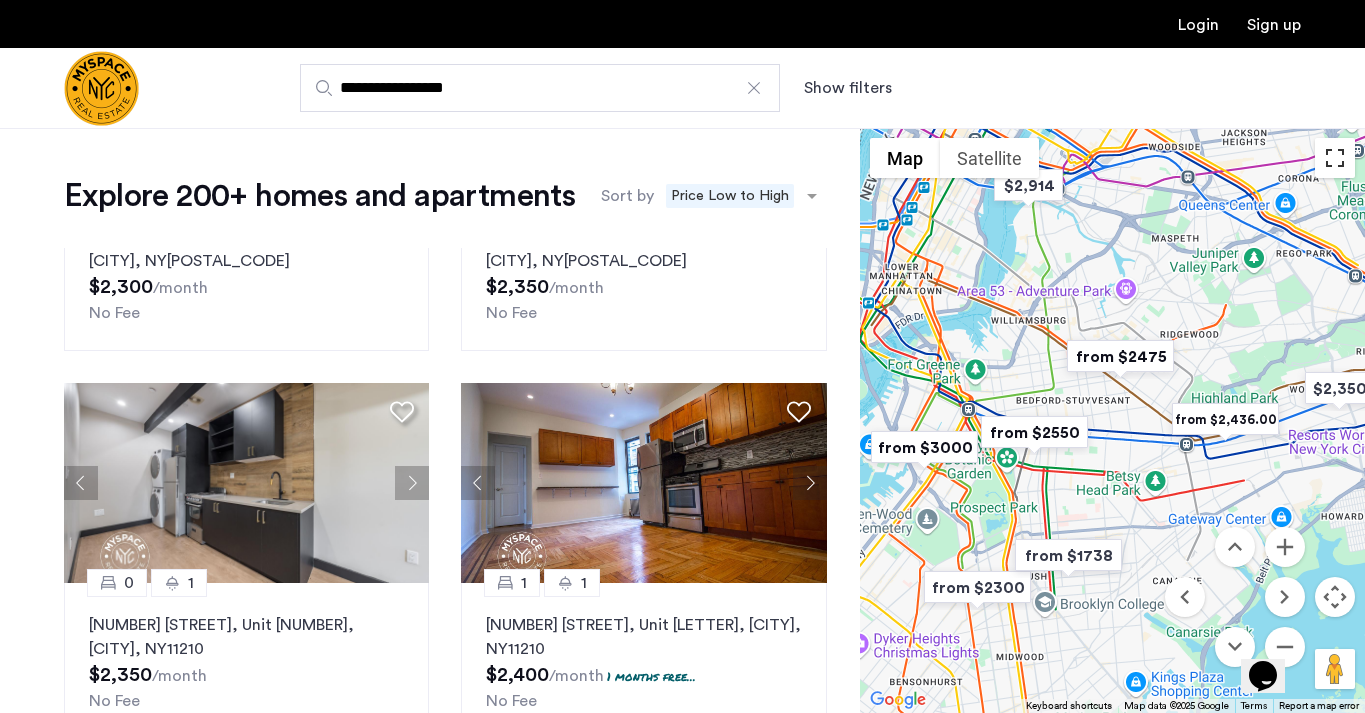click at bounding box center [1335, 158] 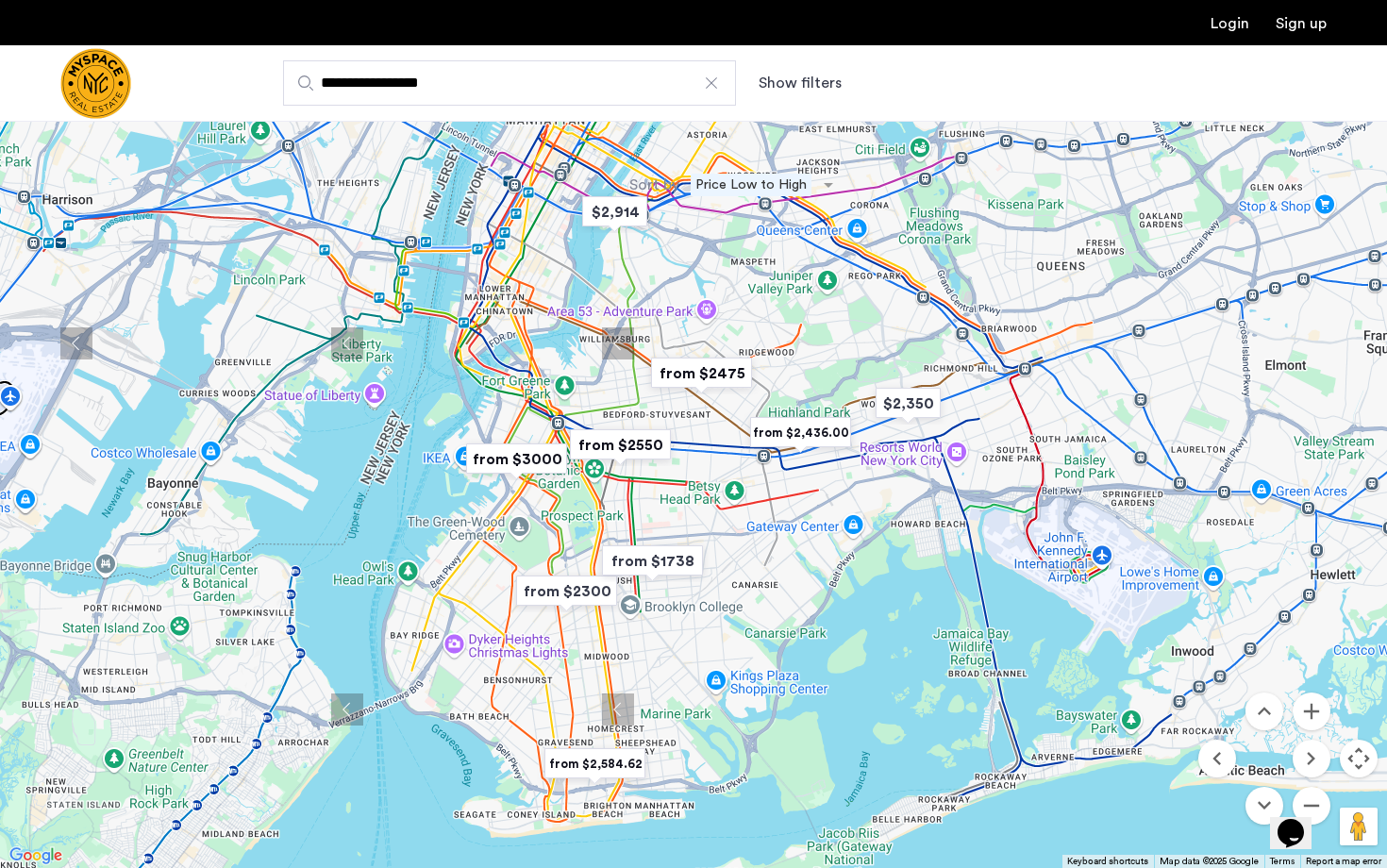 click at bounding box center (1359, 28) 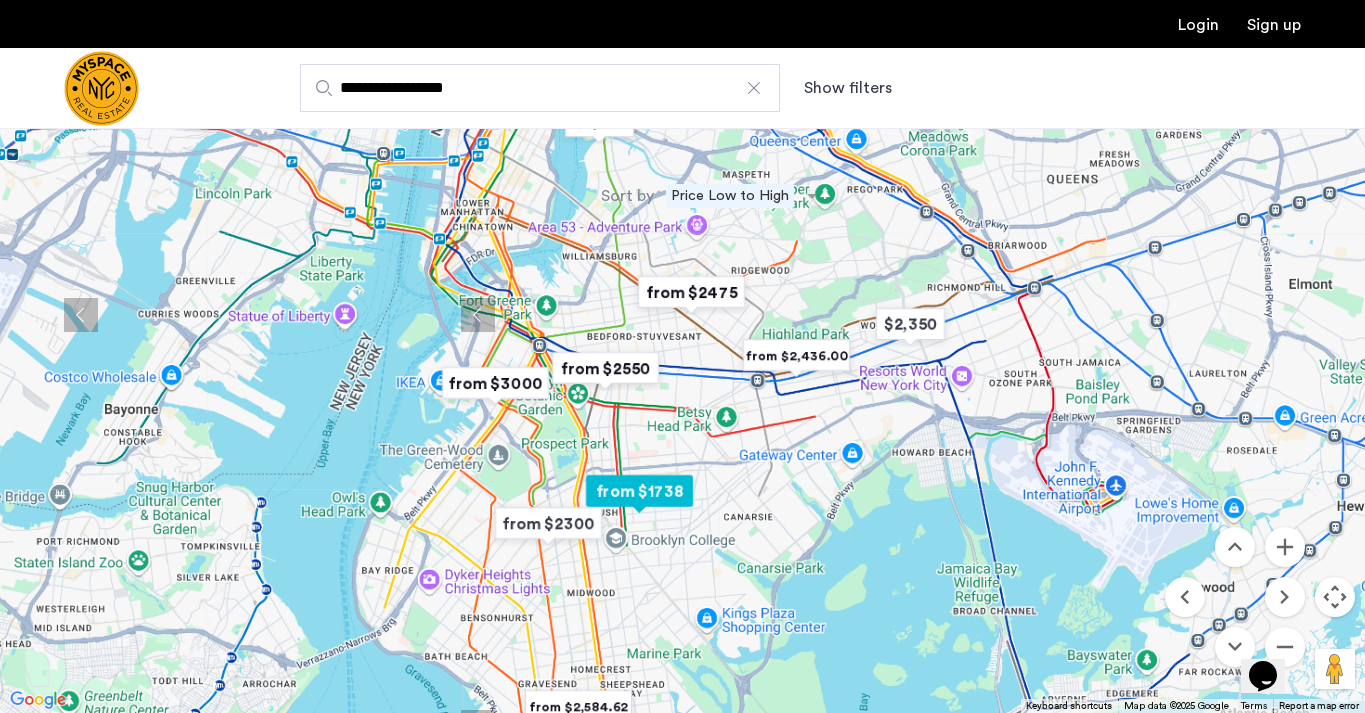 scroll, scrollTop: 1221, scrollLeft: 0, axis: vertical 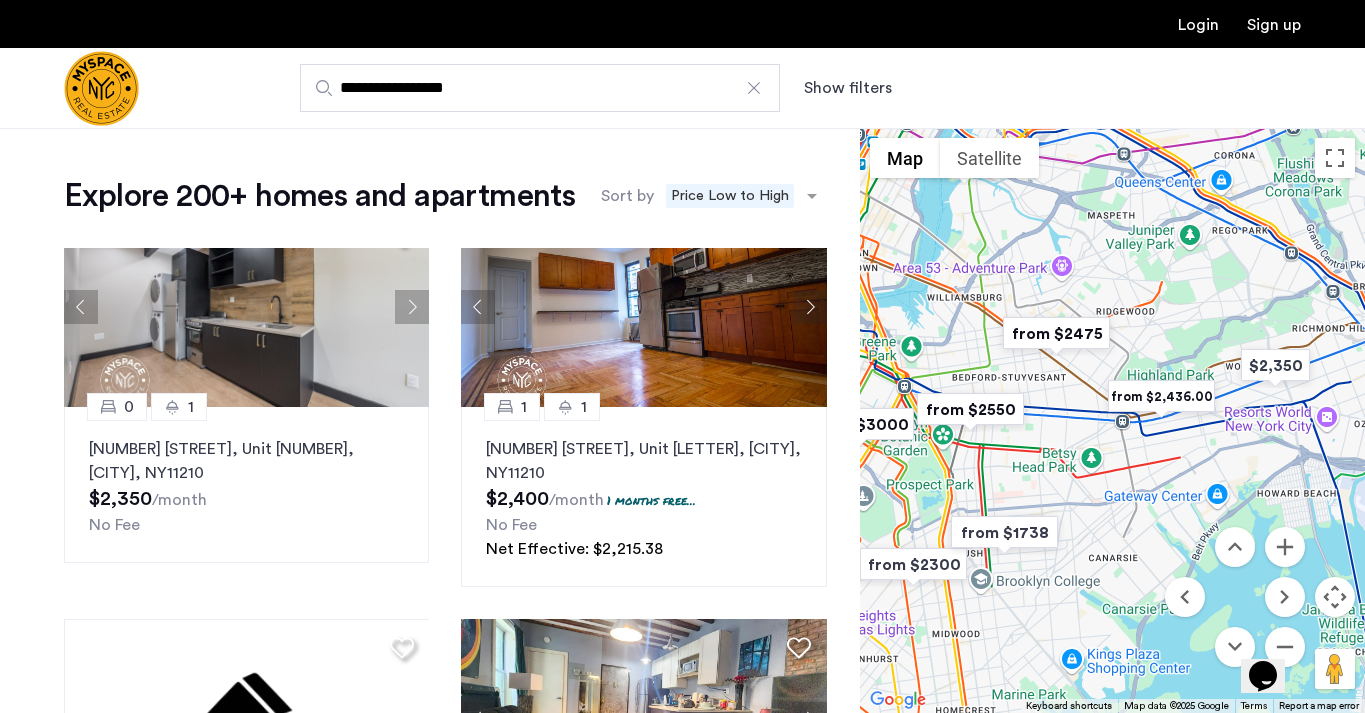 drag, startPoint x: 1120, startPoint y: 384, endPoint x: 1048, endPoint y: 357, distance: 76.896034 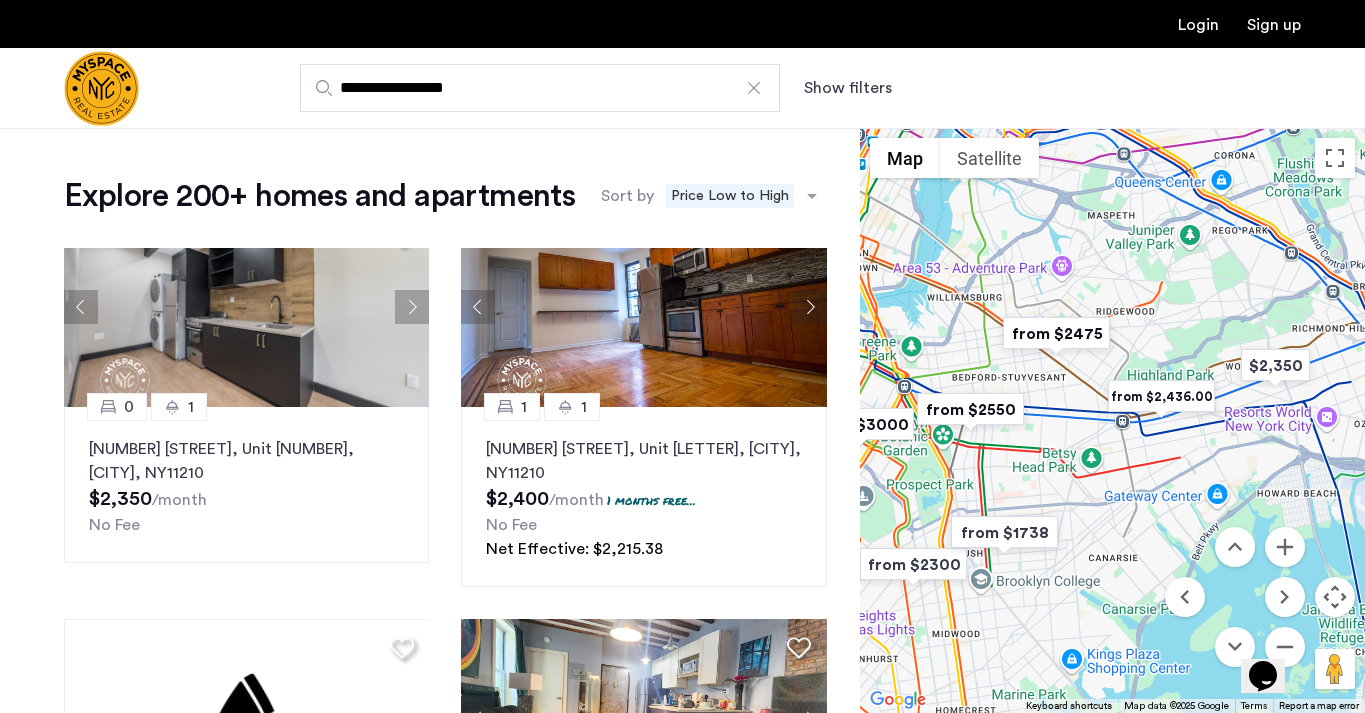 click at bounding box center [1112, 420] 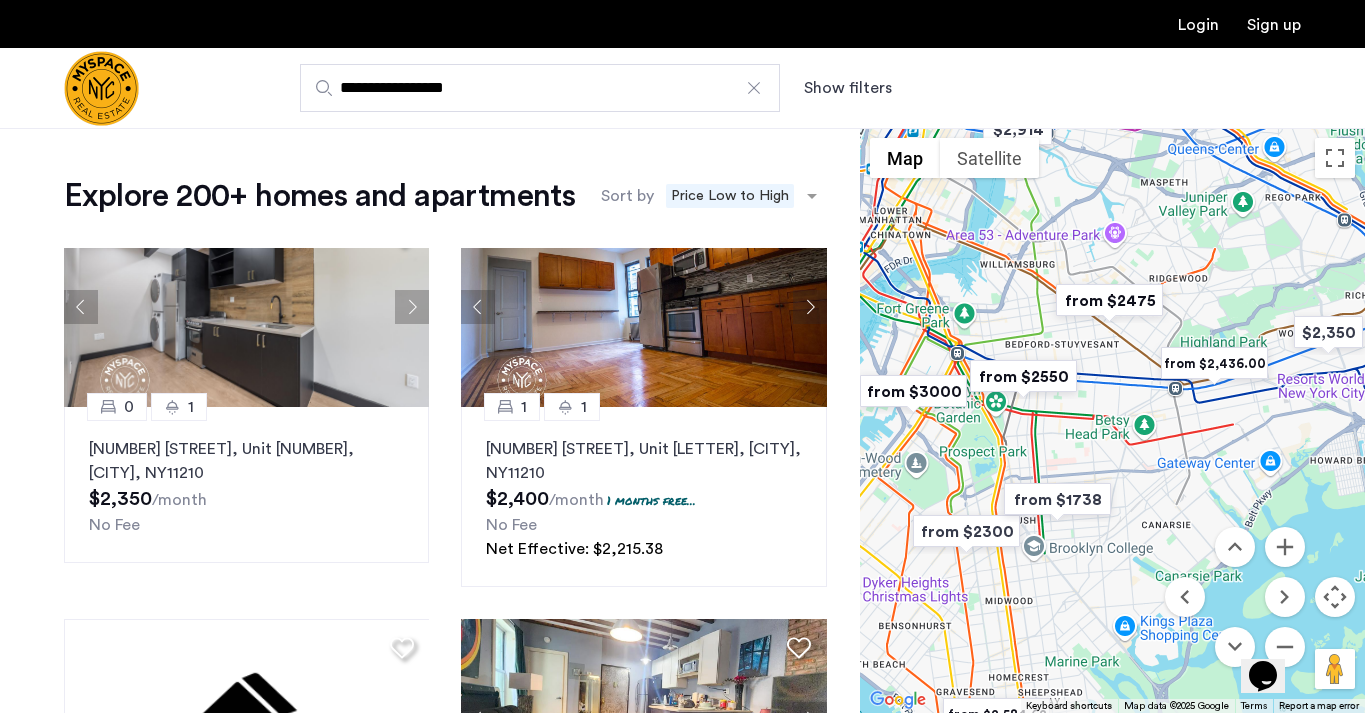 drag, startPoint x: 1048, startPoint y: 357, endPoint x: 1110, endPoint y: 328, distance: 68.44706 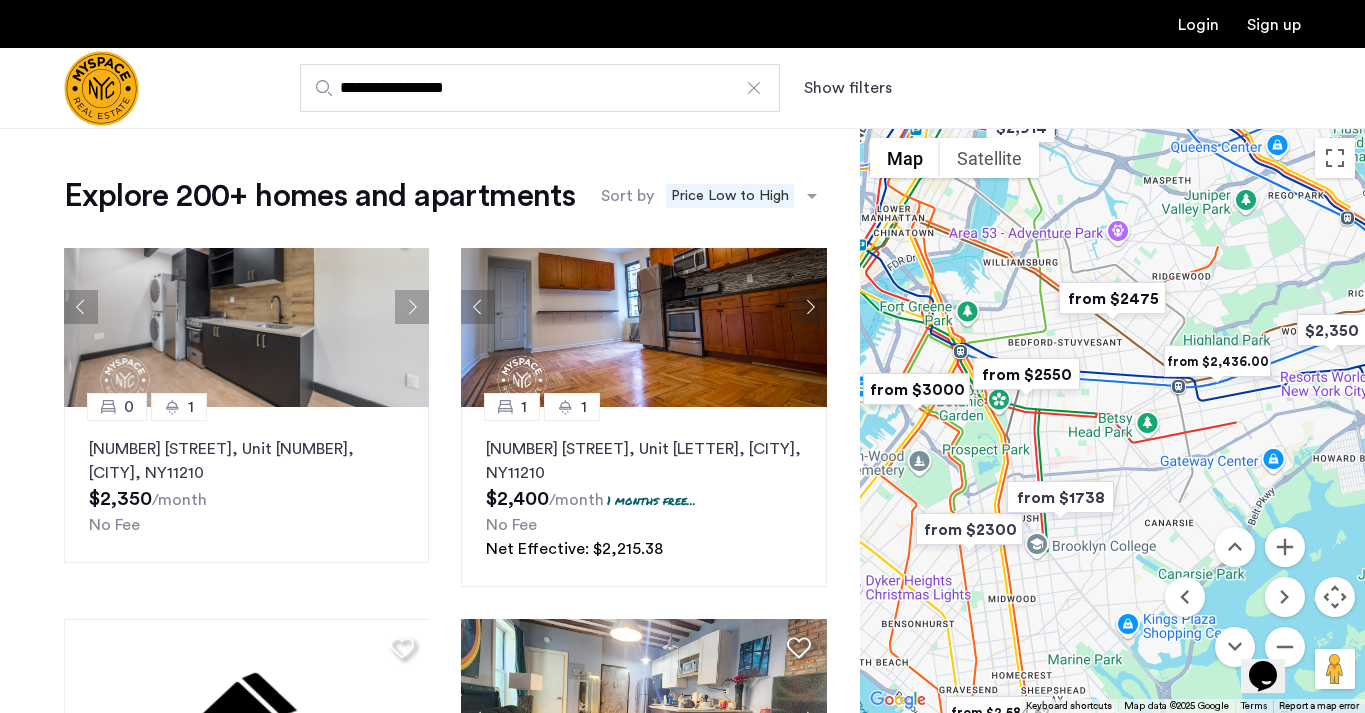 click on "**********" at bounding box center [540, 88] 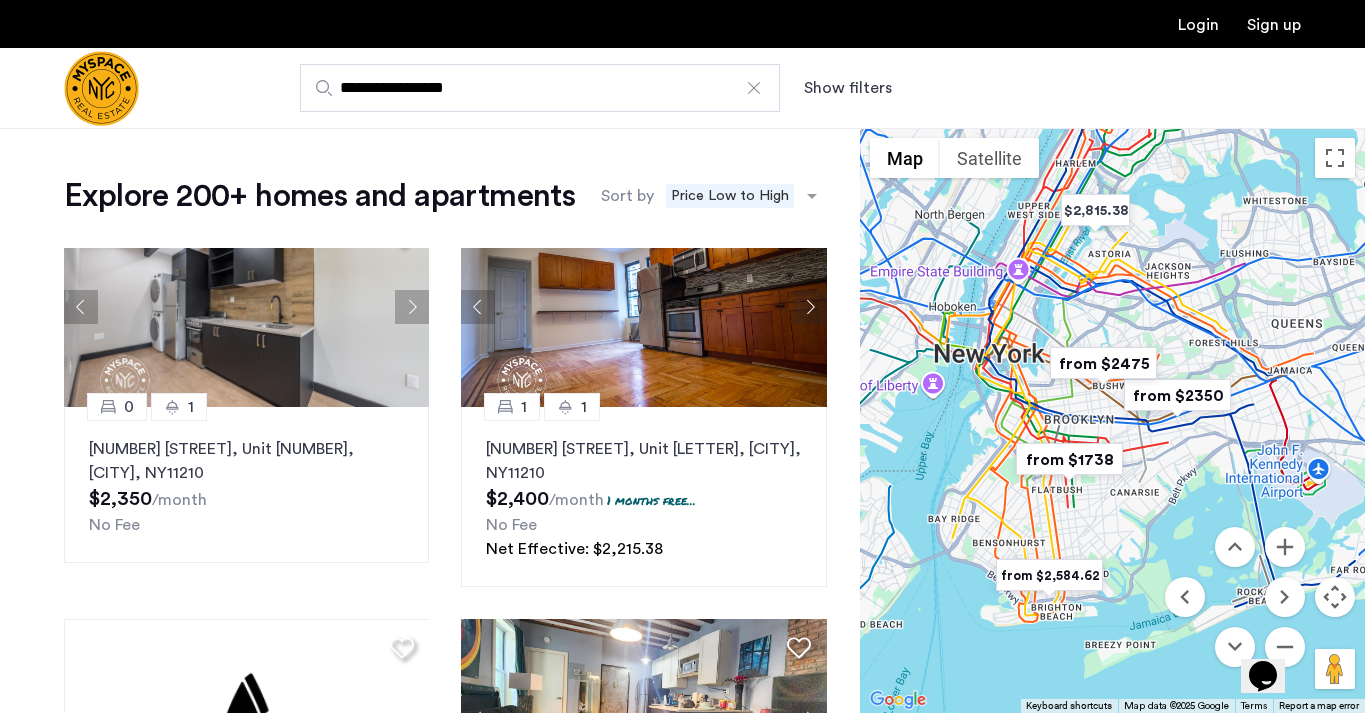 click at bounding box center [101, 88] 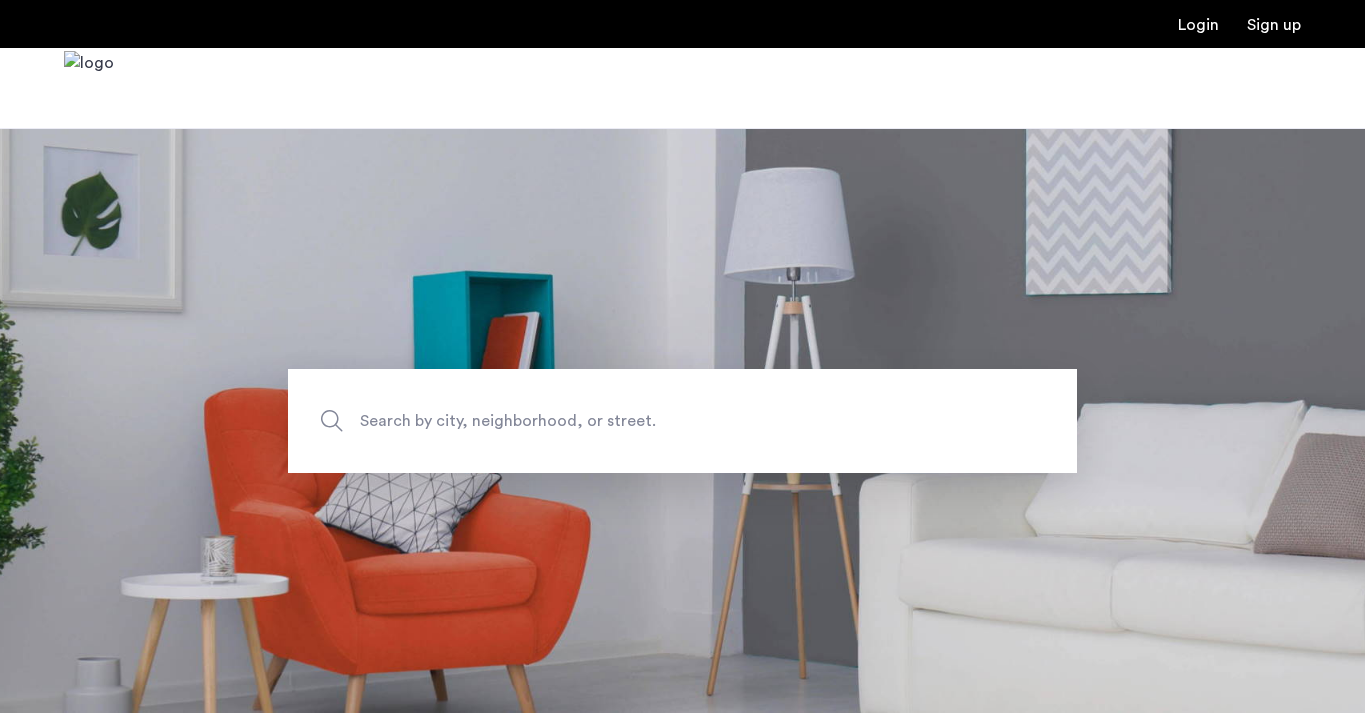 scroll, scrollTop: 0, scrollLeft: 0, axis: both 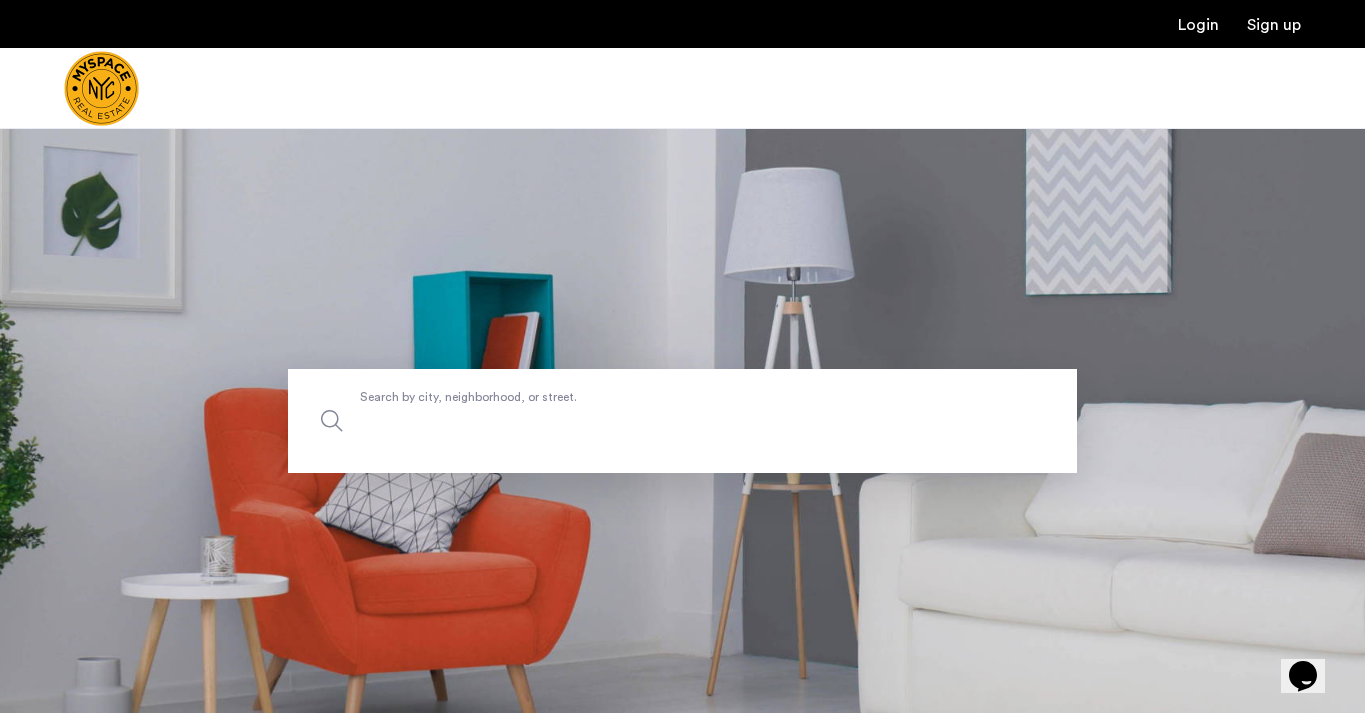 click on "Search by city, neighborhood, or street." 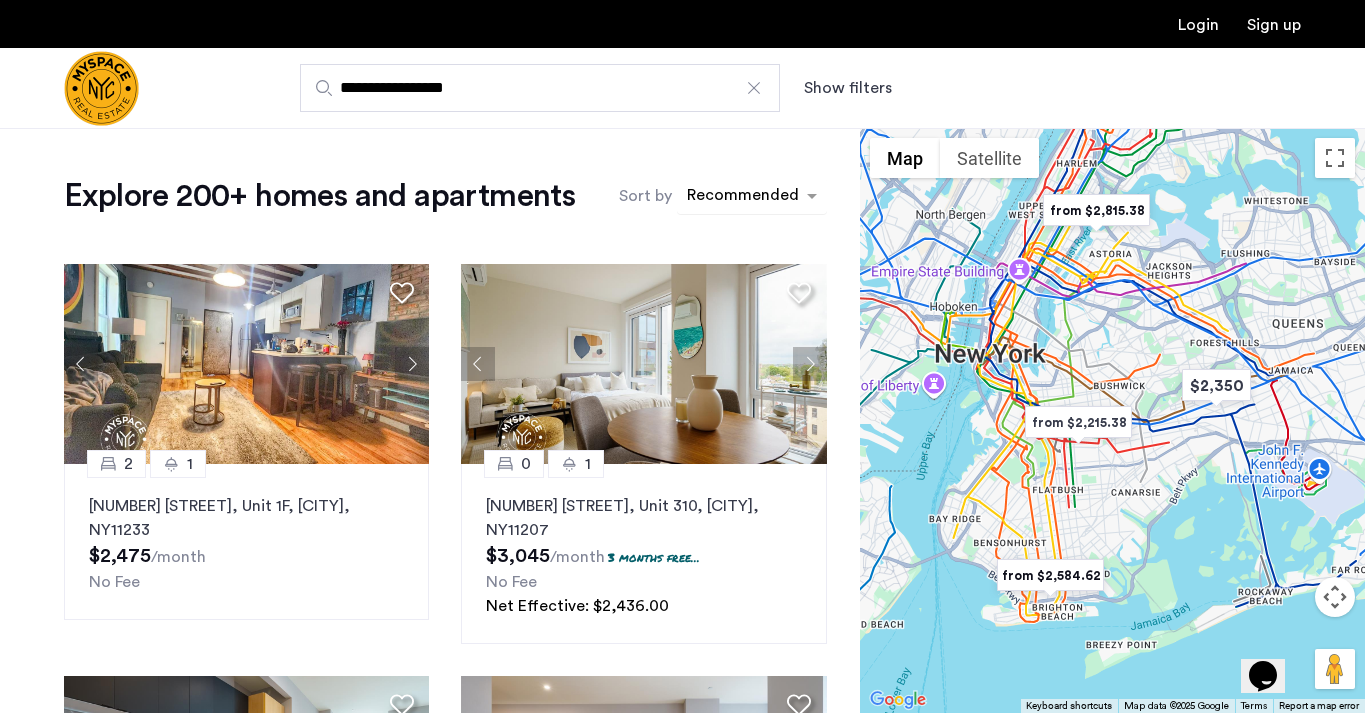 click 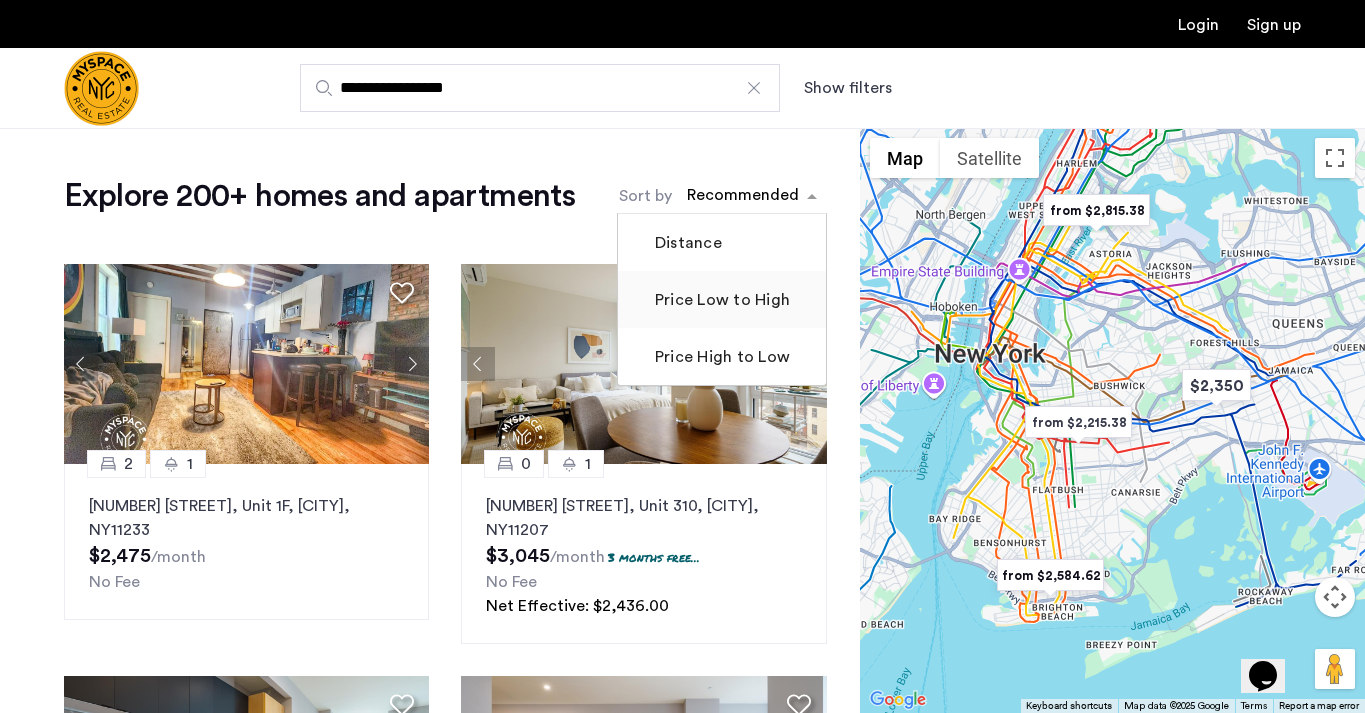 click on "Price Low to High" at bounding box center (720, 300) 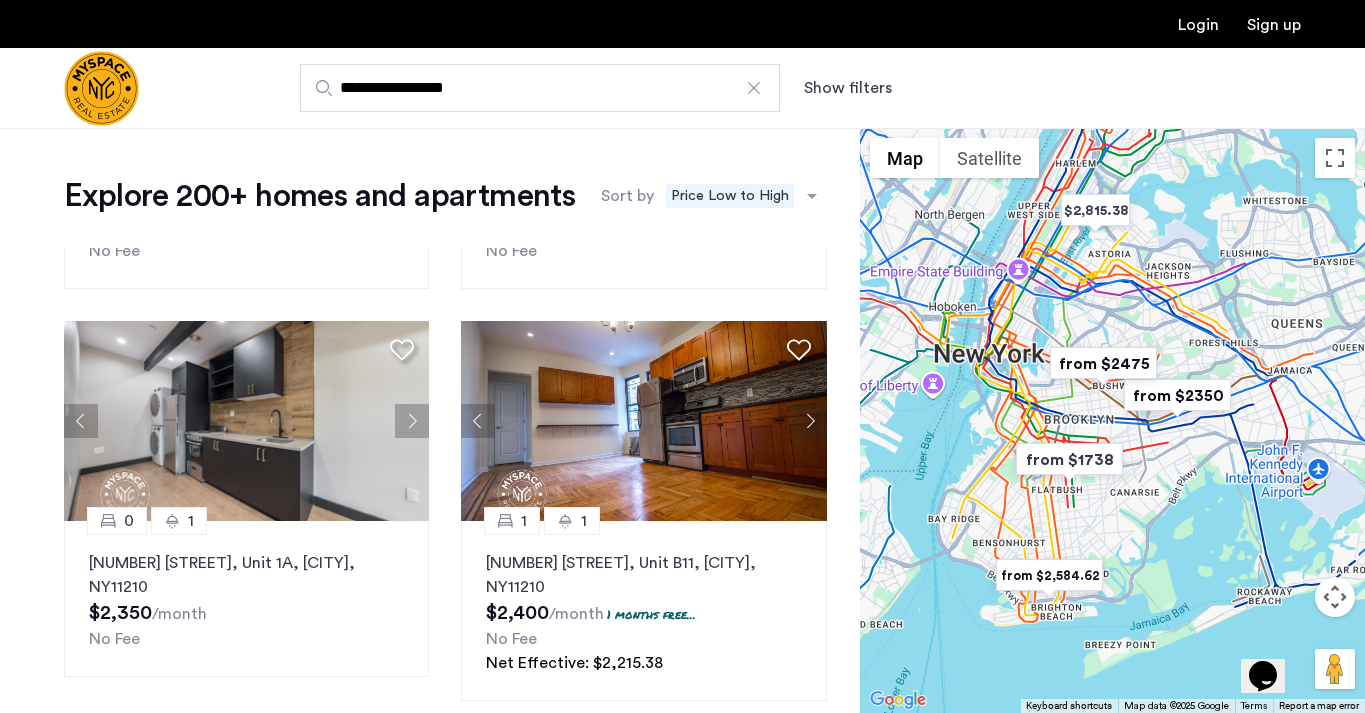 scroll, scrollTop: 1650, scrollLeft: 0, axis: vertical 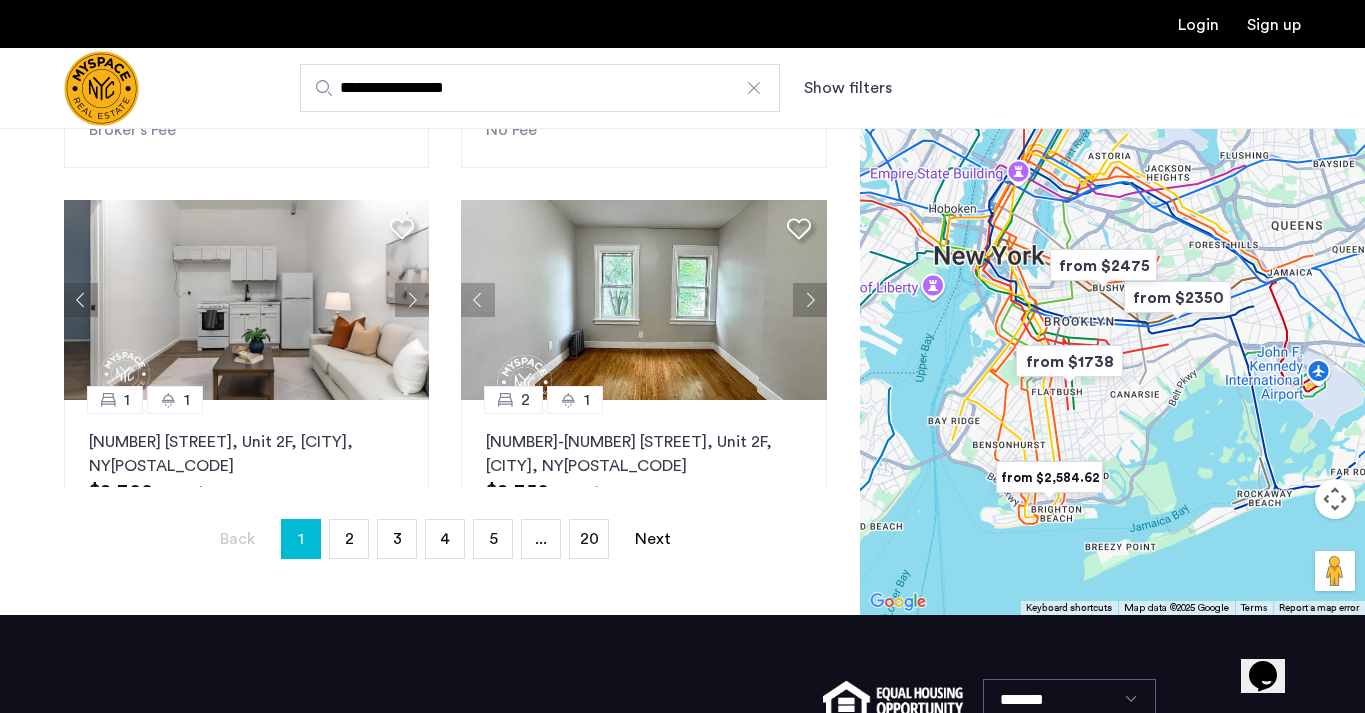 click at bounding box center [1177, 297] 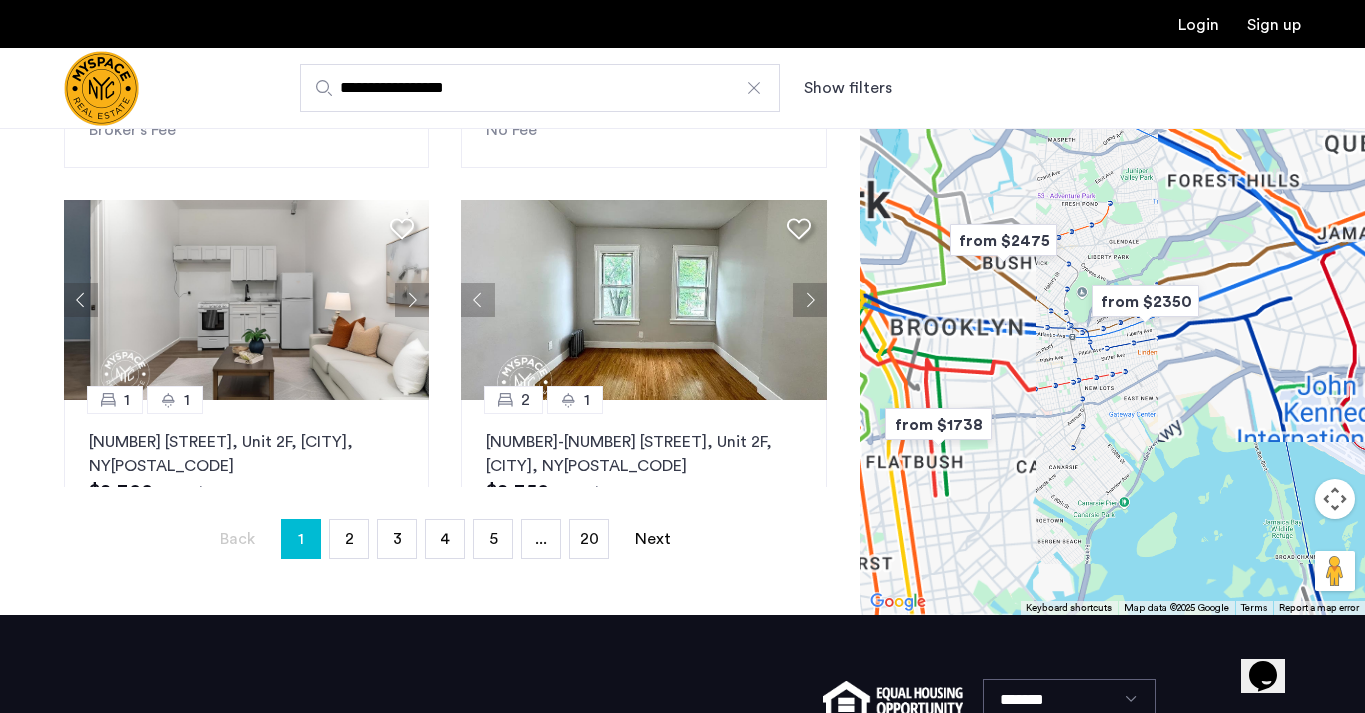 click at bounding box center (1145, 301) 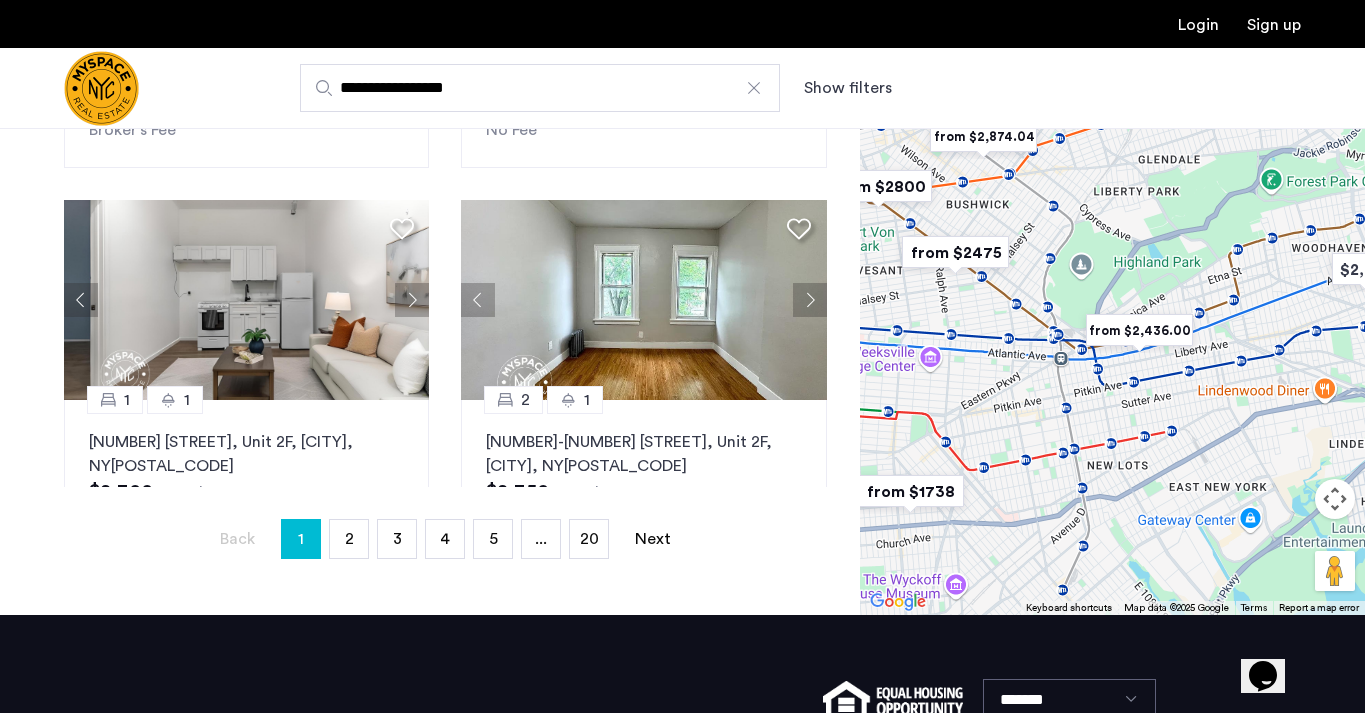 drag, startPoint x: 1028, startPoint y: 230, endPoint x: 1241, endPoint y: 237, distance: 213.11499 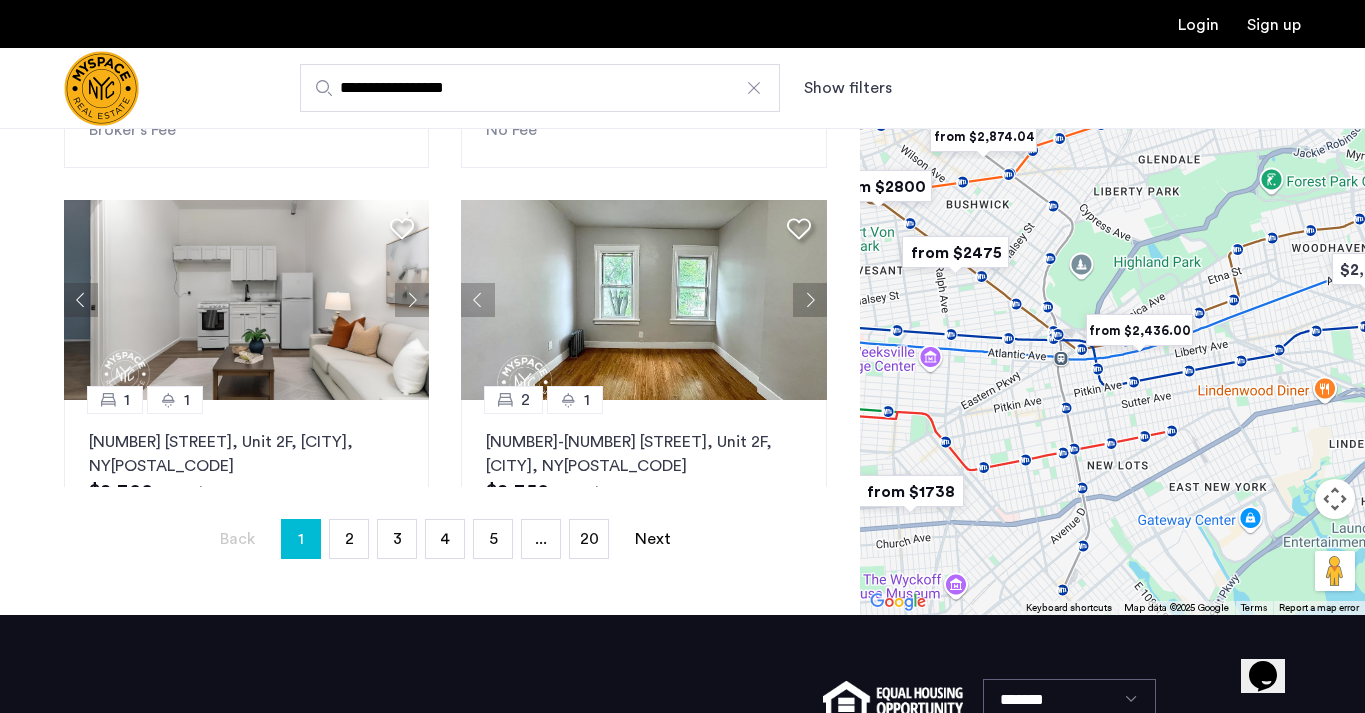 click on "To navigate, press the arrow keys." at bounding box center [1112, 322] 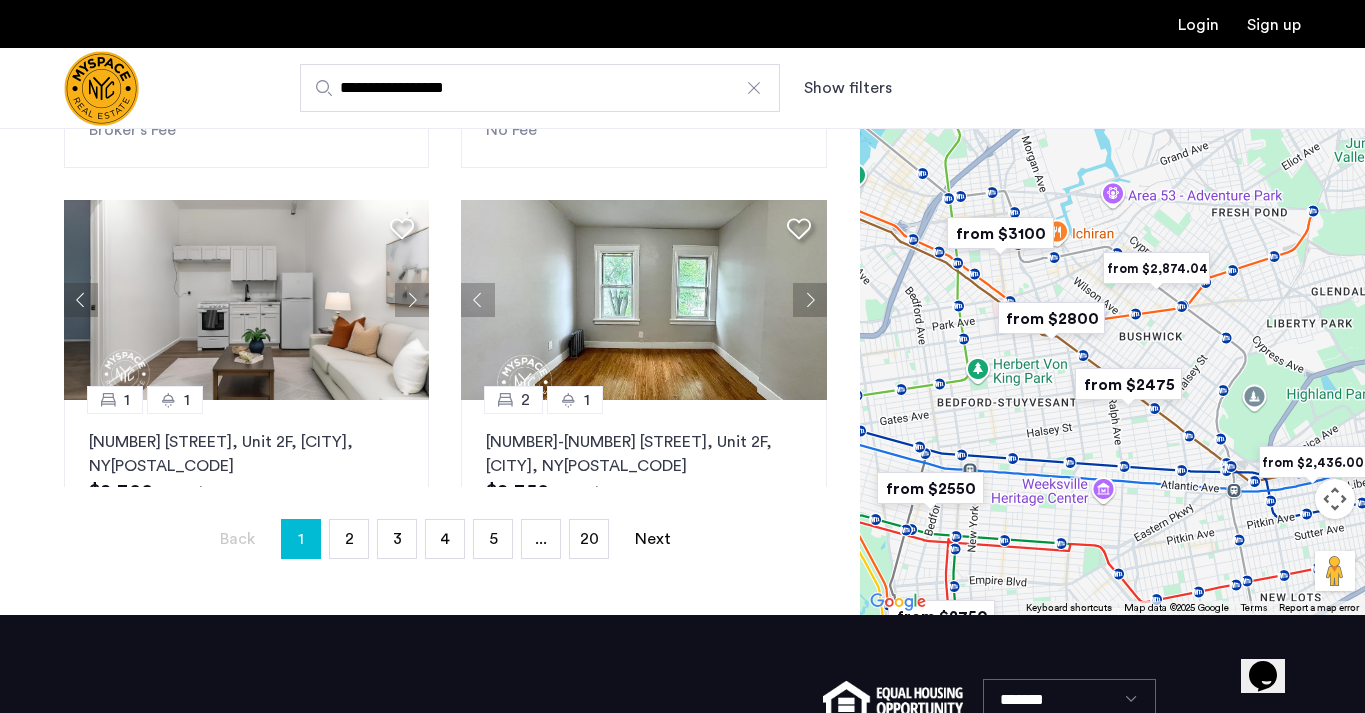 drag, startPoint x: 1171, startPoint y: 196, endPoint x: 1257, endPoint y: 317, distance: 148.44864 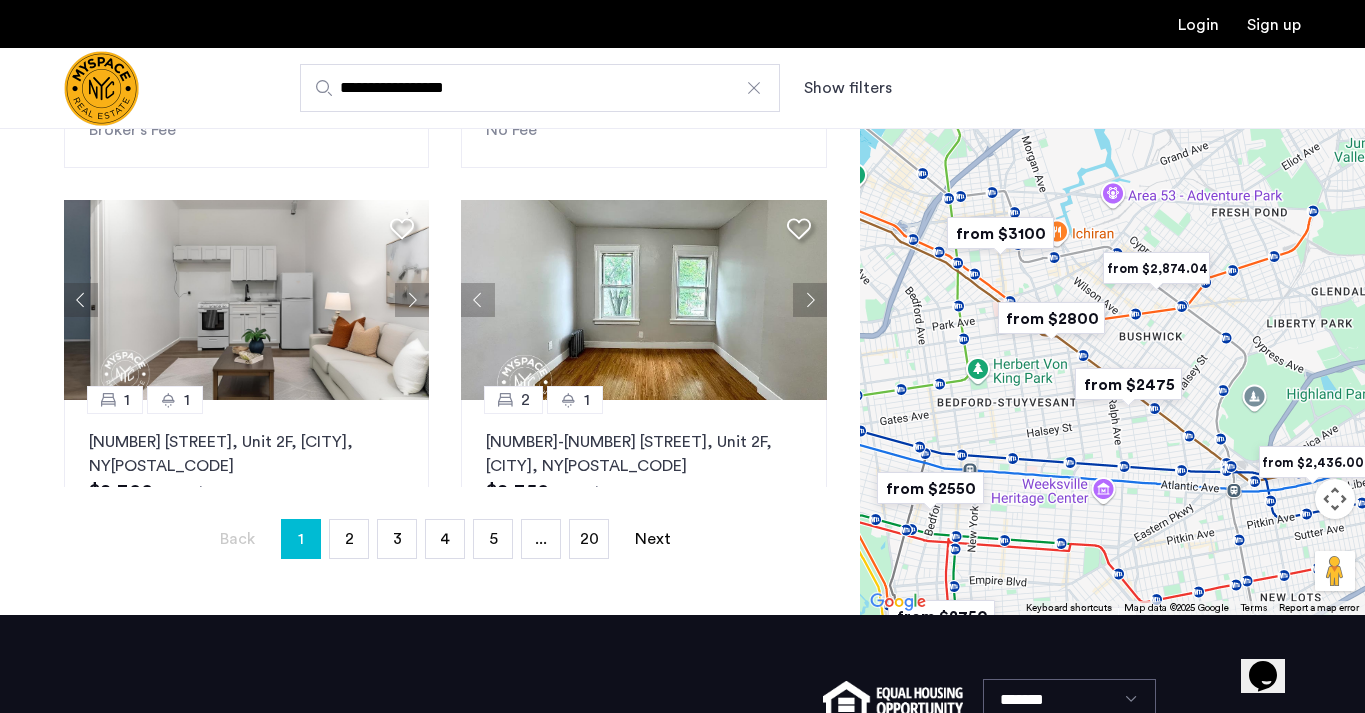 click on "To navigate, press the arrow keys." at bounding box center (1112, 322) 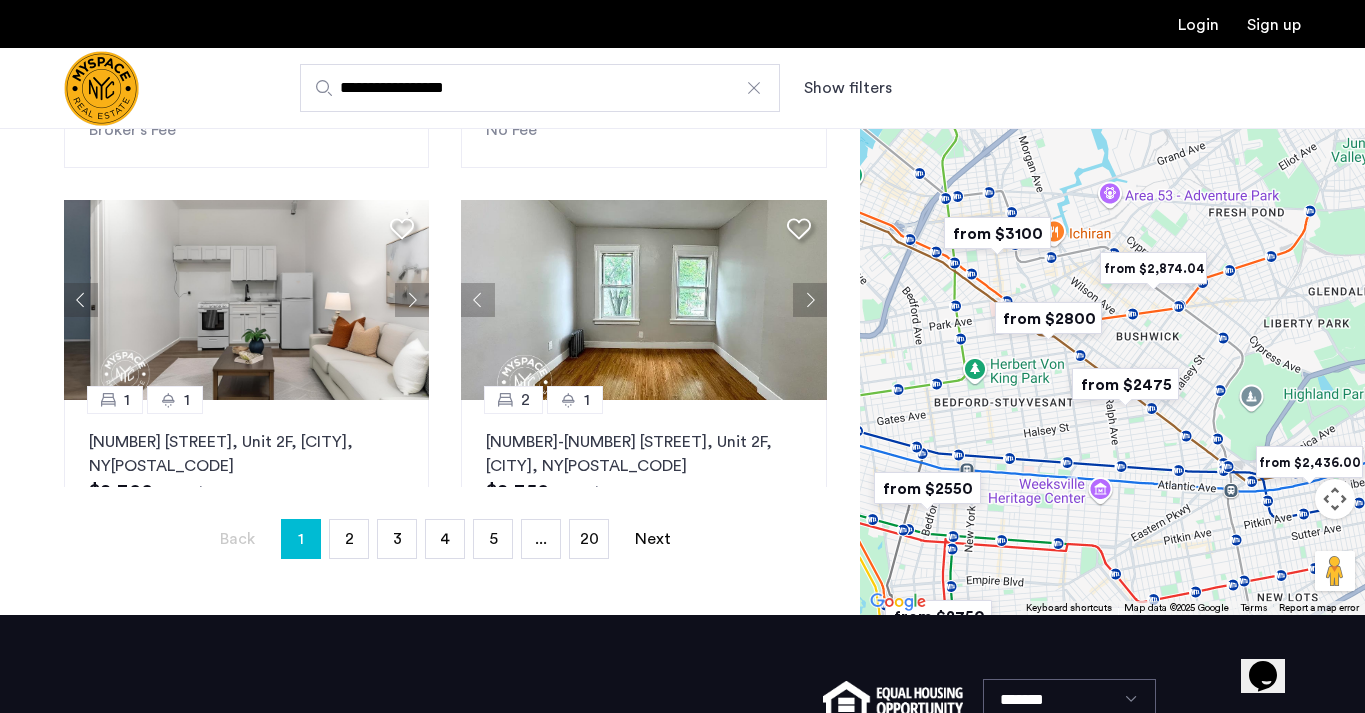 click at bounding box center [1125, 384] 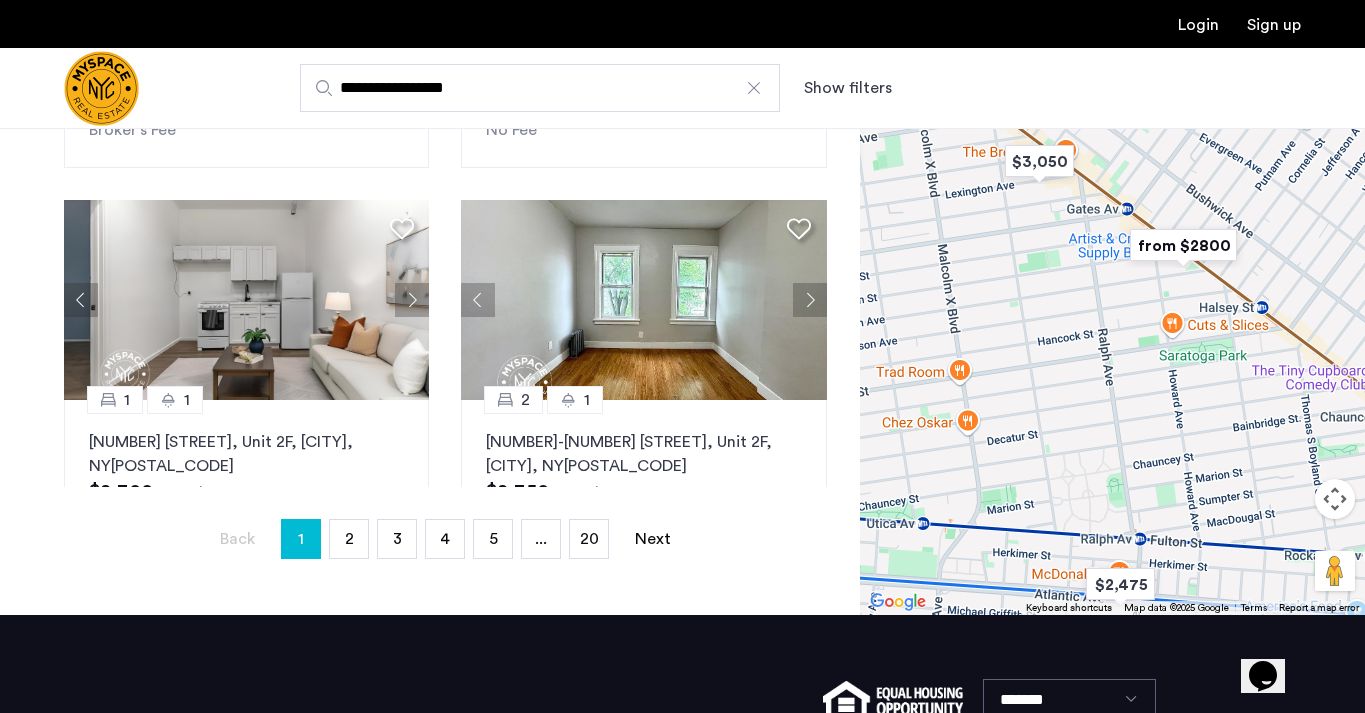 drag, startPoint x: 1166, startPoint y: 381, endPoint x: 1163, endPoint y: 514, distance: 133.03383 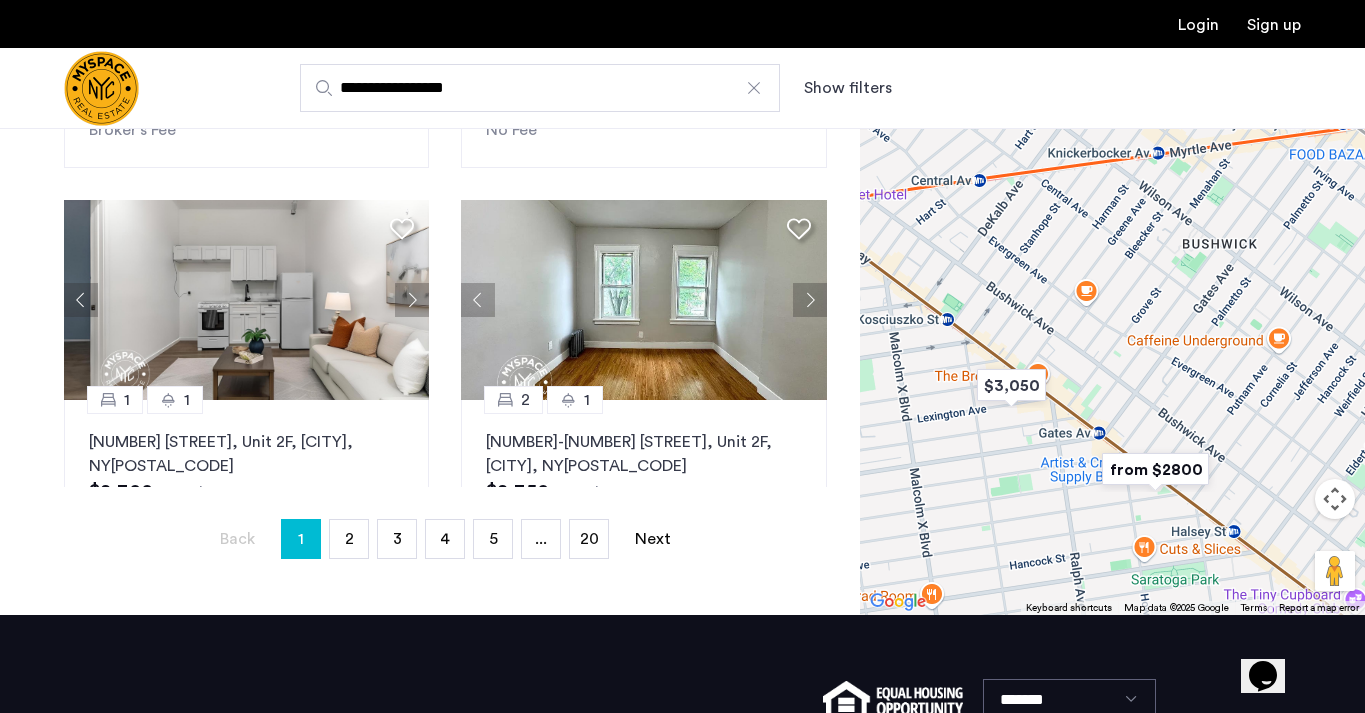 drag, startPoint x: 1201, startPoint y: 289, endPoint x: 1154, endPoint y: 549, distance: 264.21393 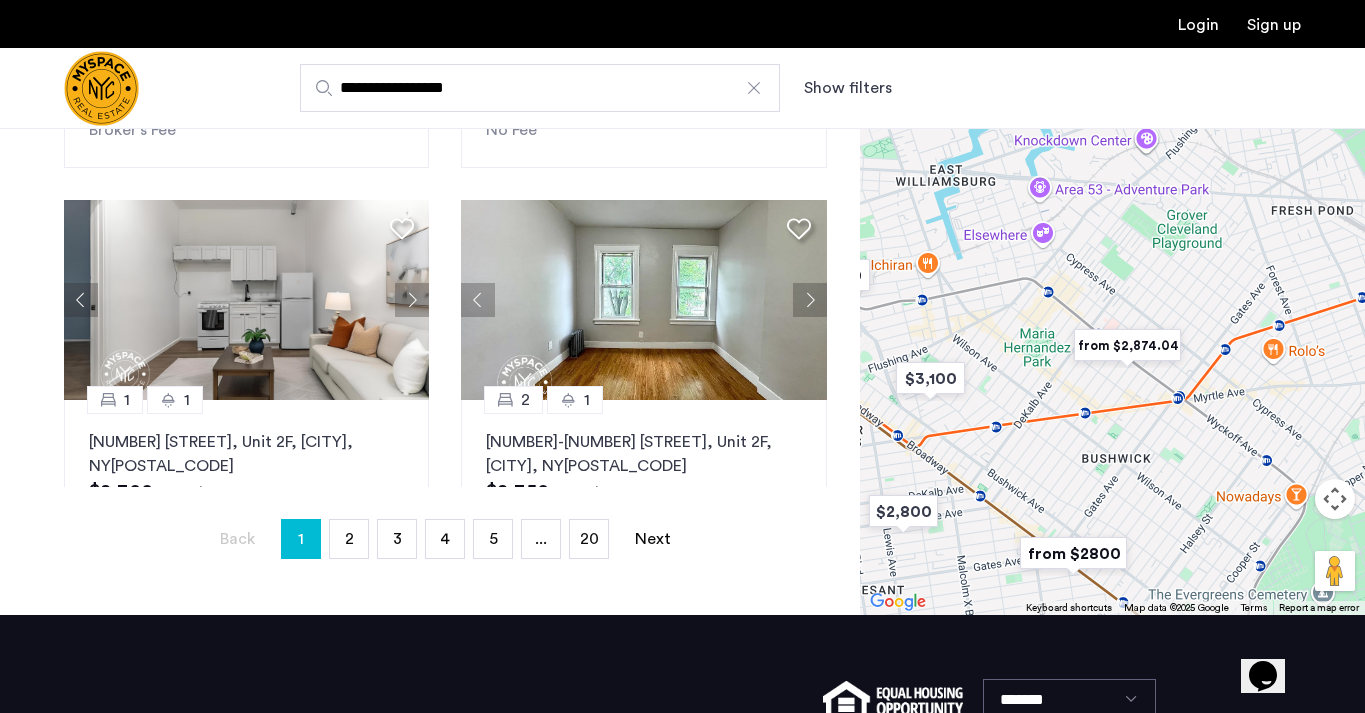 drag, startPoint x: 1182, startPoint y: 407, endPoint x: 1093, endPoint y: 433, distance: 92.72001 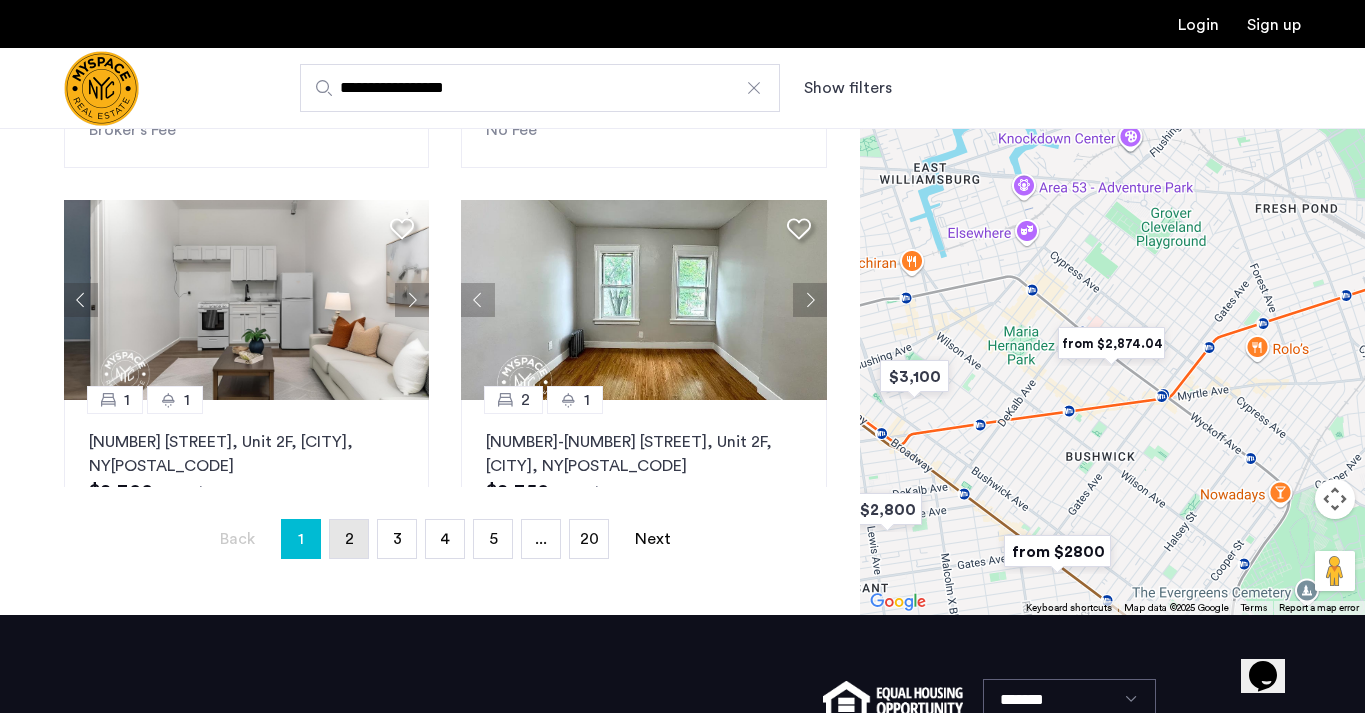 click on "page  2" at bounding box center [349, 539] 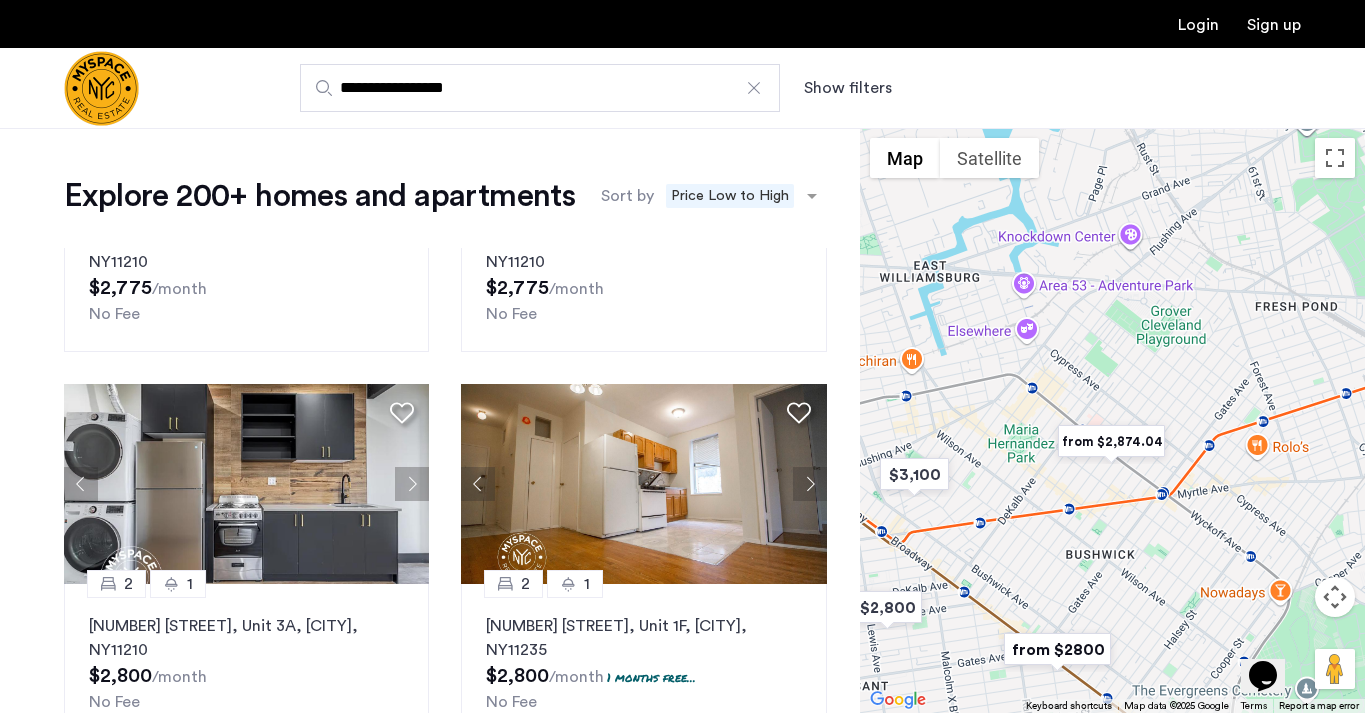 scroll, scrollTop: 1674, scrollLeft: 0, axis: vertical 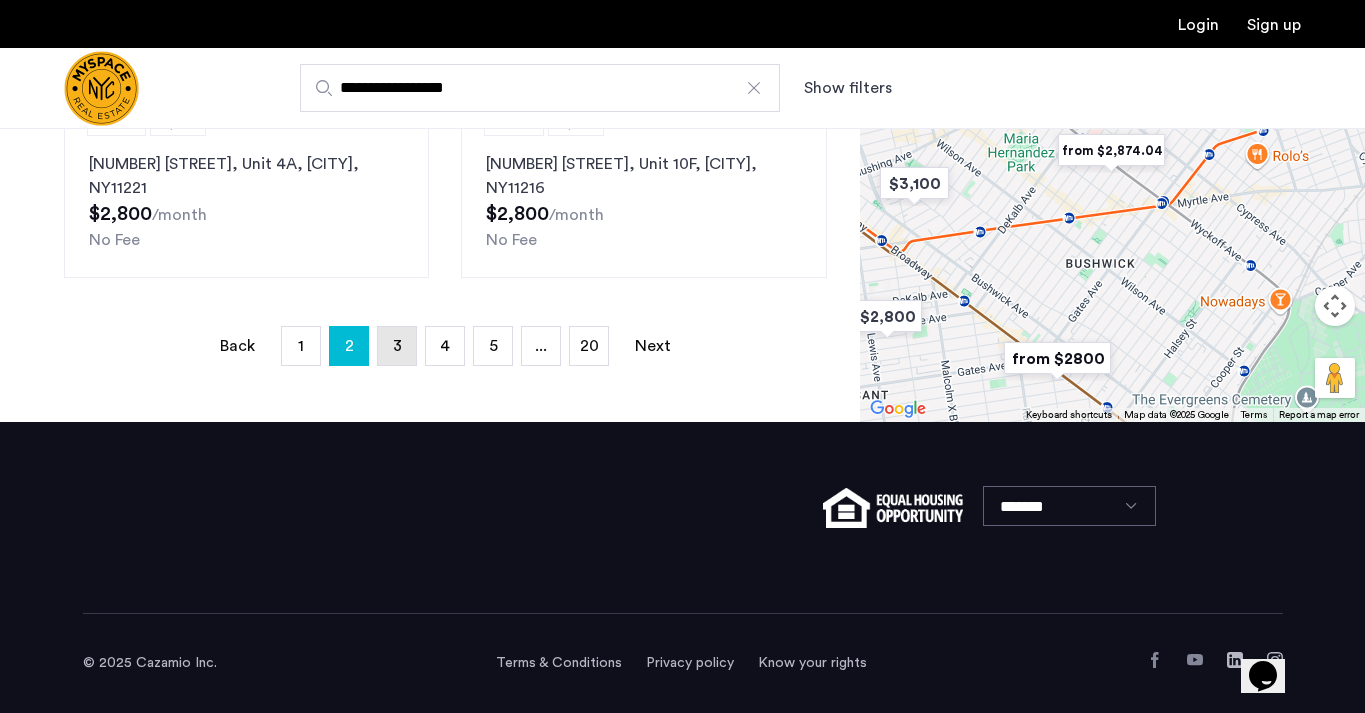 click on "3" at bounding box center [397, 346] 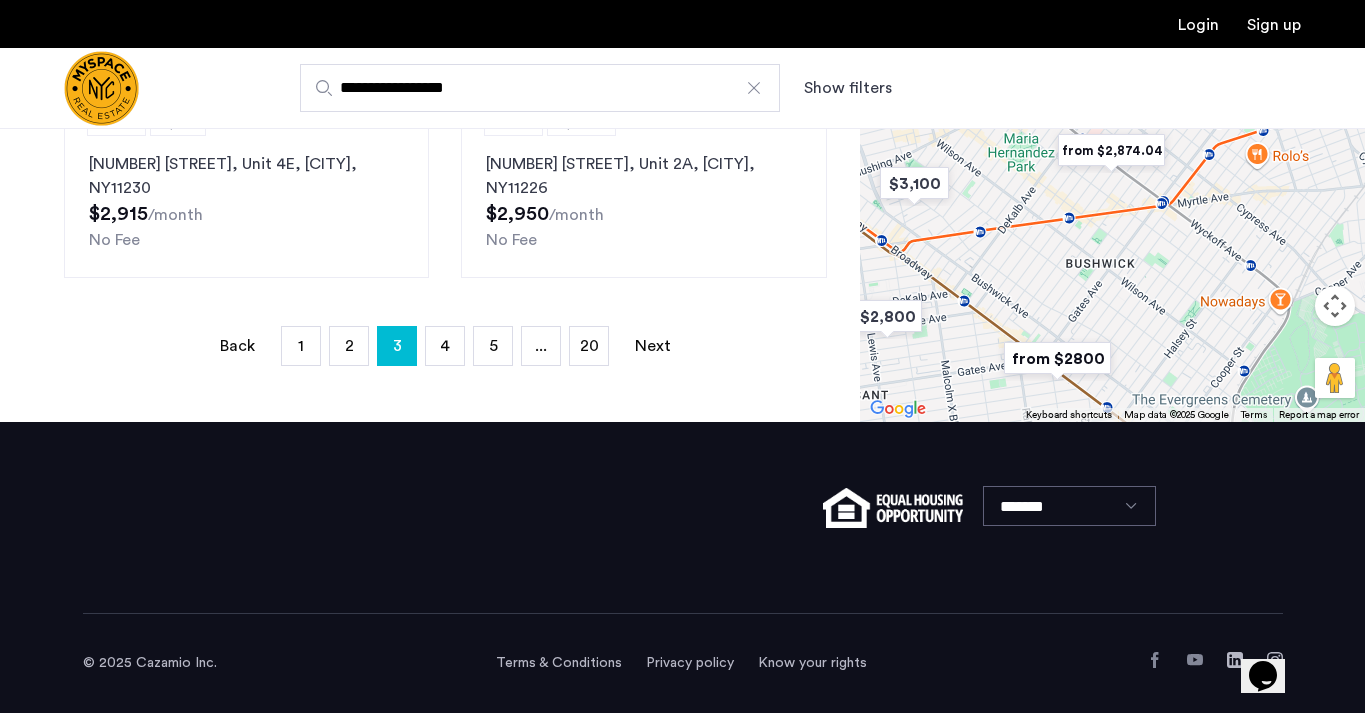 scroll, scrollTop: 0, scrollLeft: 0, axis: both 